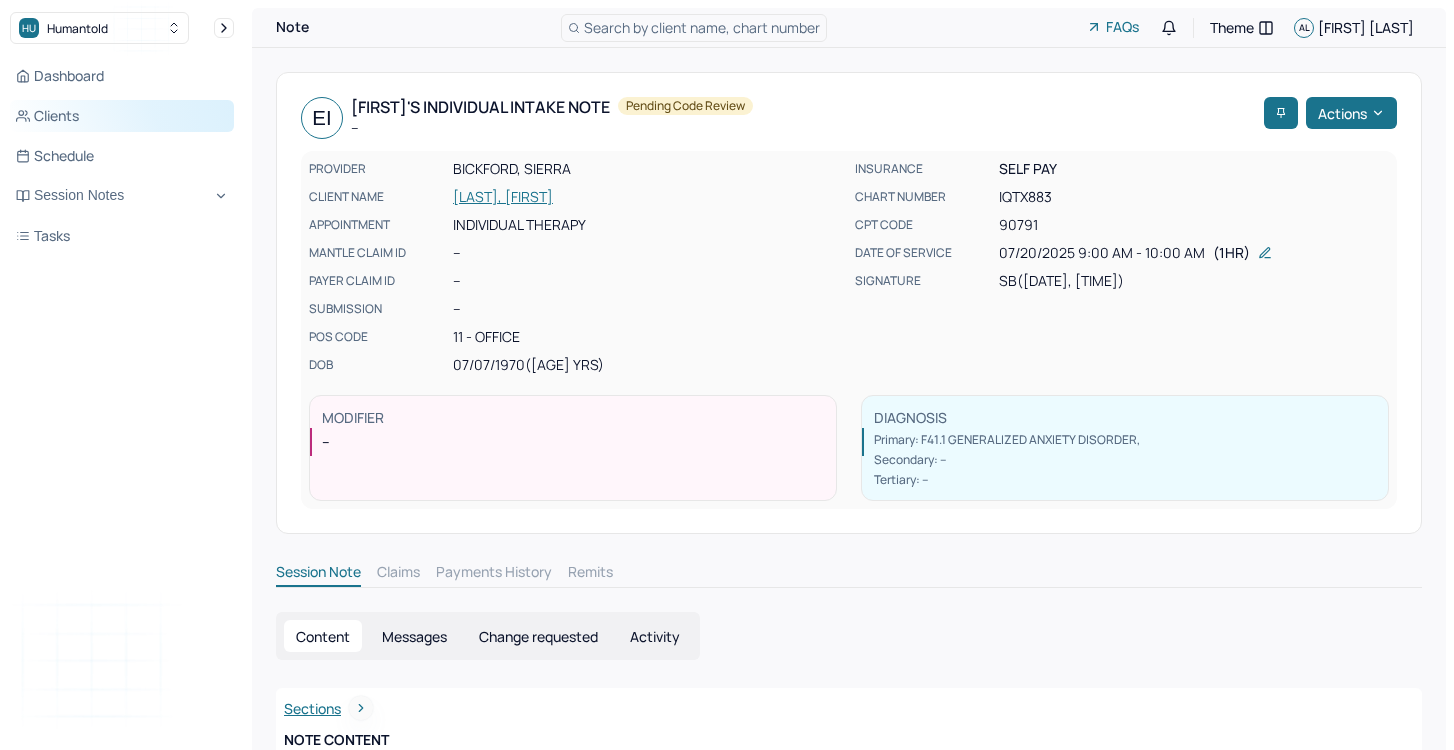 scroll, scrollTop: 0, scrollLeft: 0, axis: both 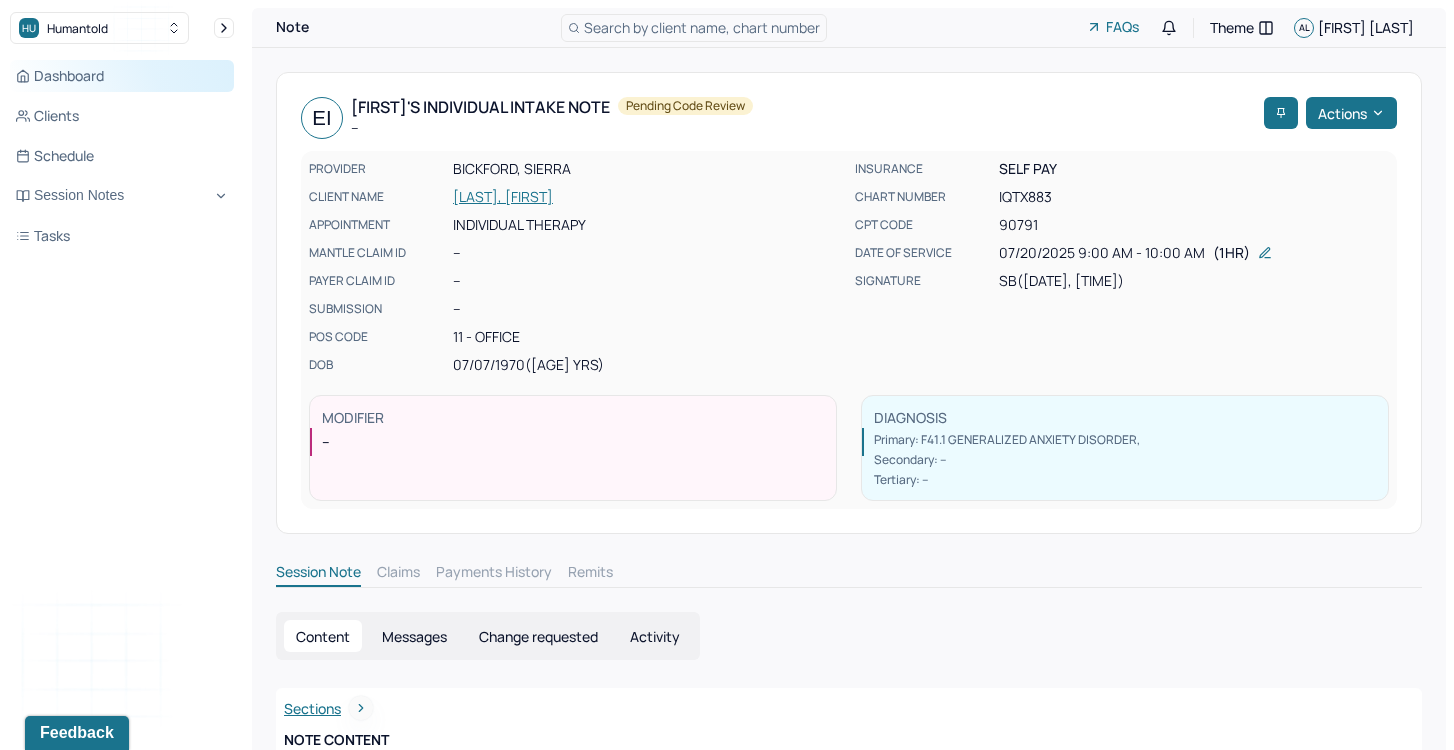 click on "Dashboard" at bounding box center [122, 76] 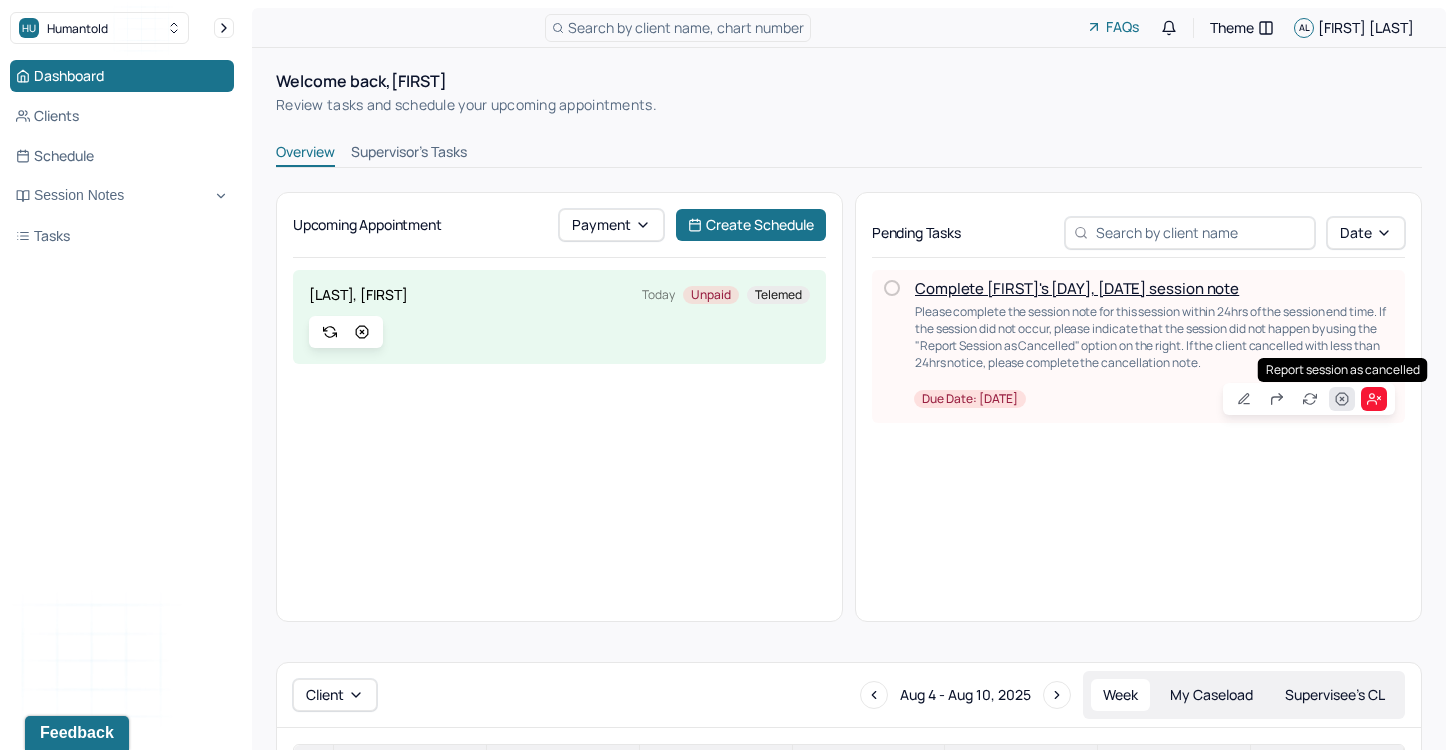 click at bounding box center (1342, 399) 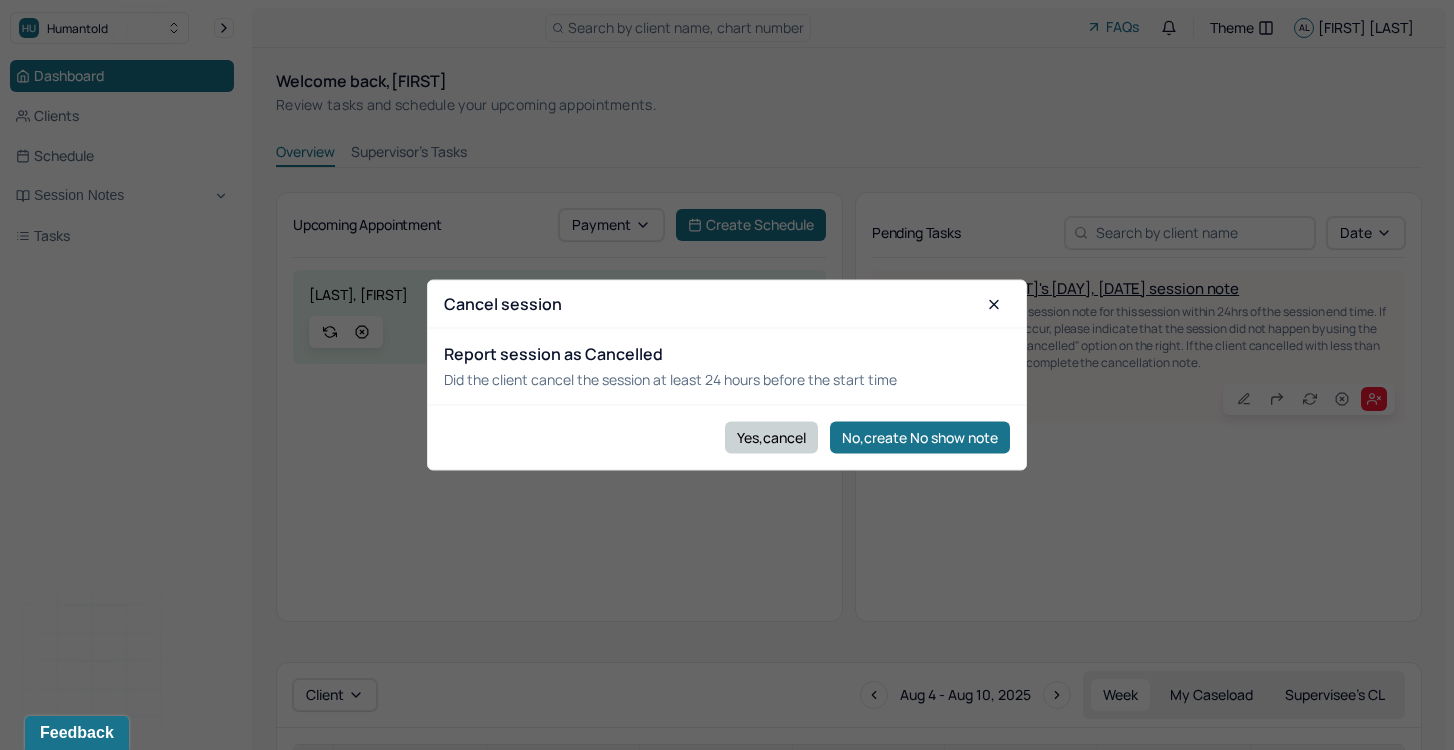 click on "Yes,cancel" at bounding box center (771, 437) 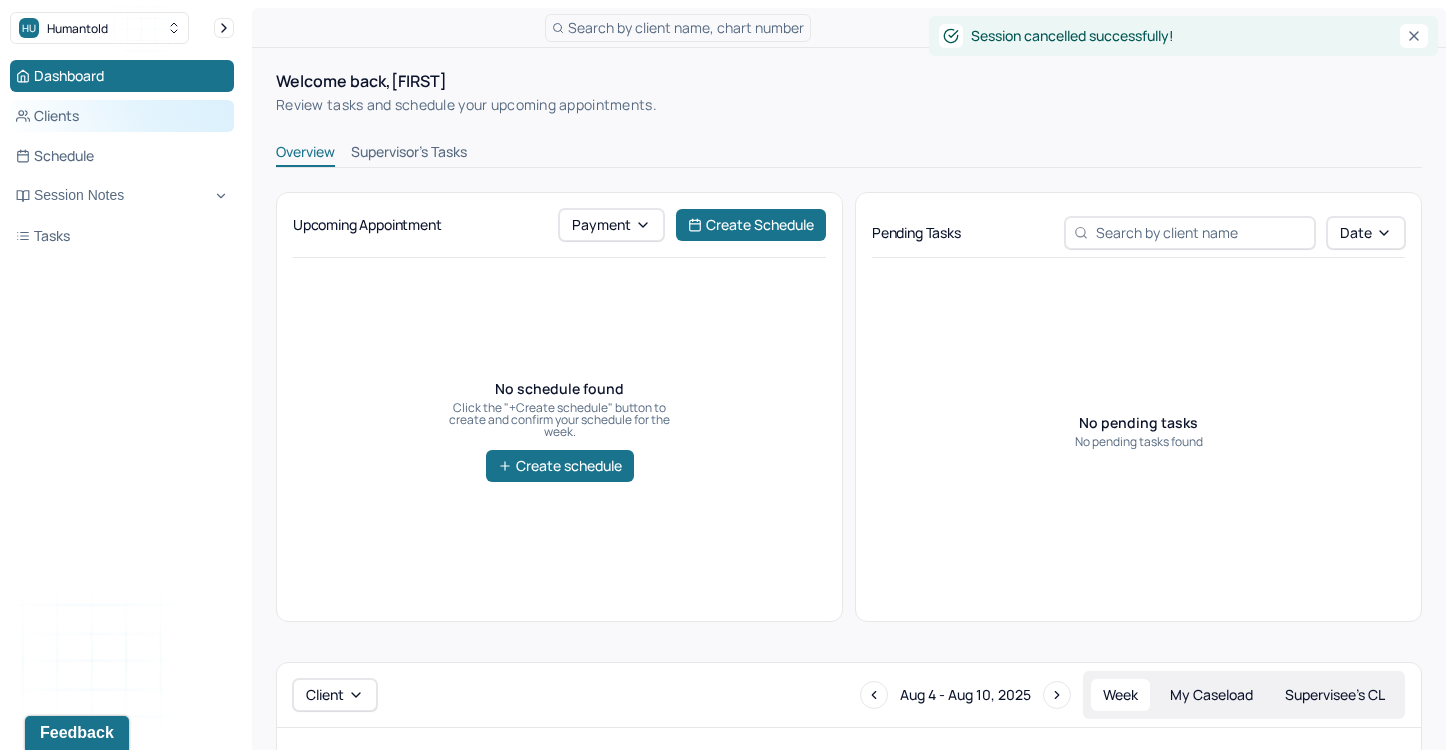 click on "Clients" at bounding box center (122, 116) 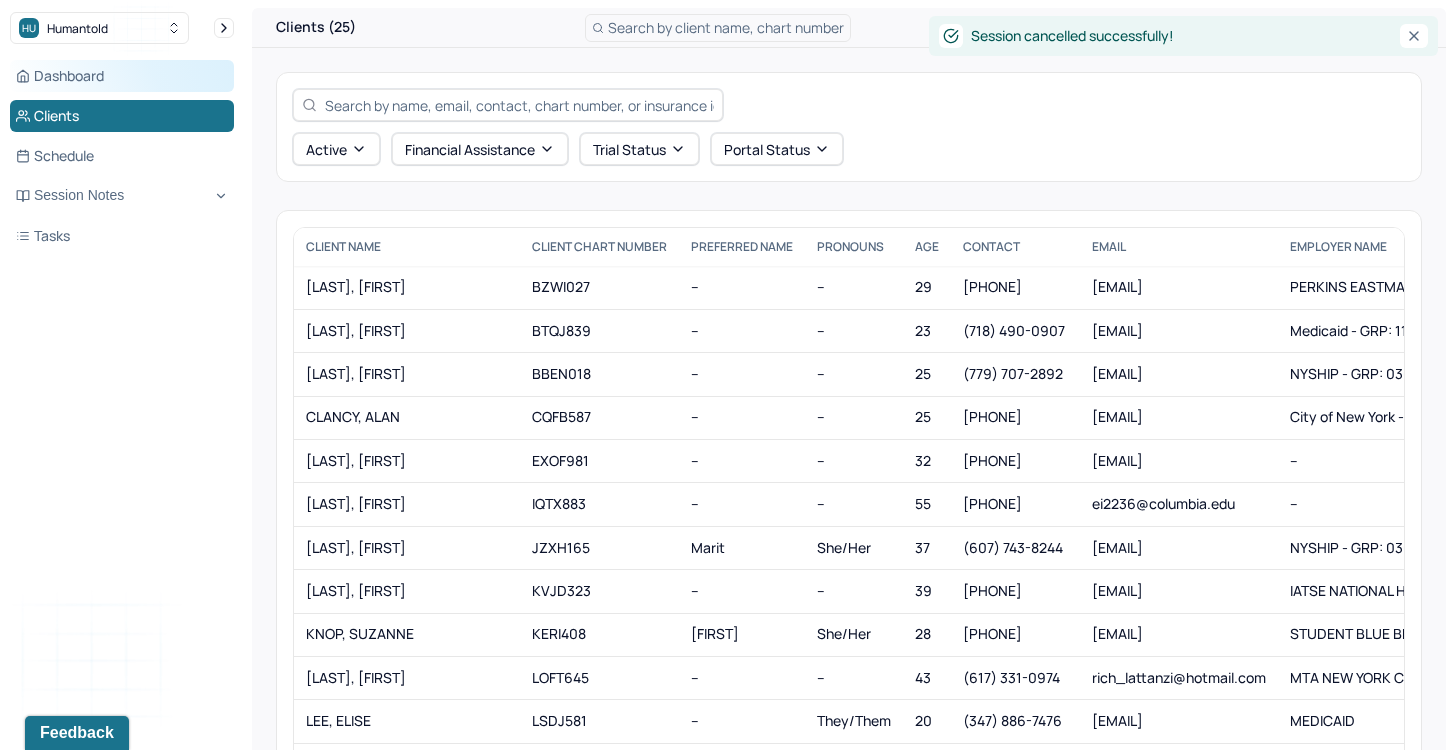 click on "Dashboard" at bounding box center (122, 76) 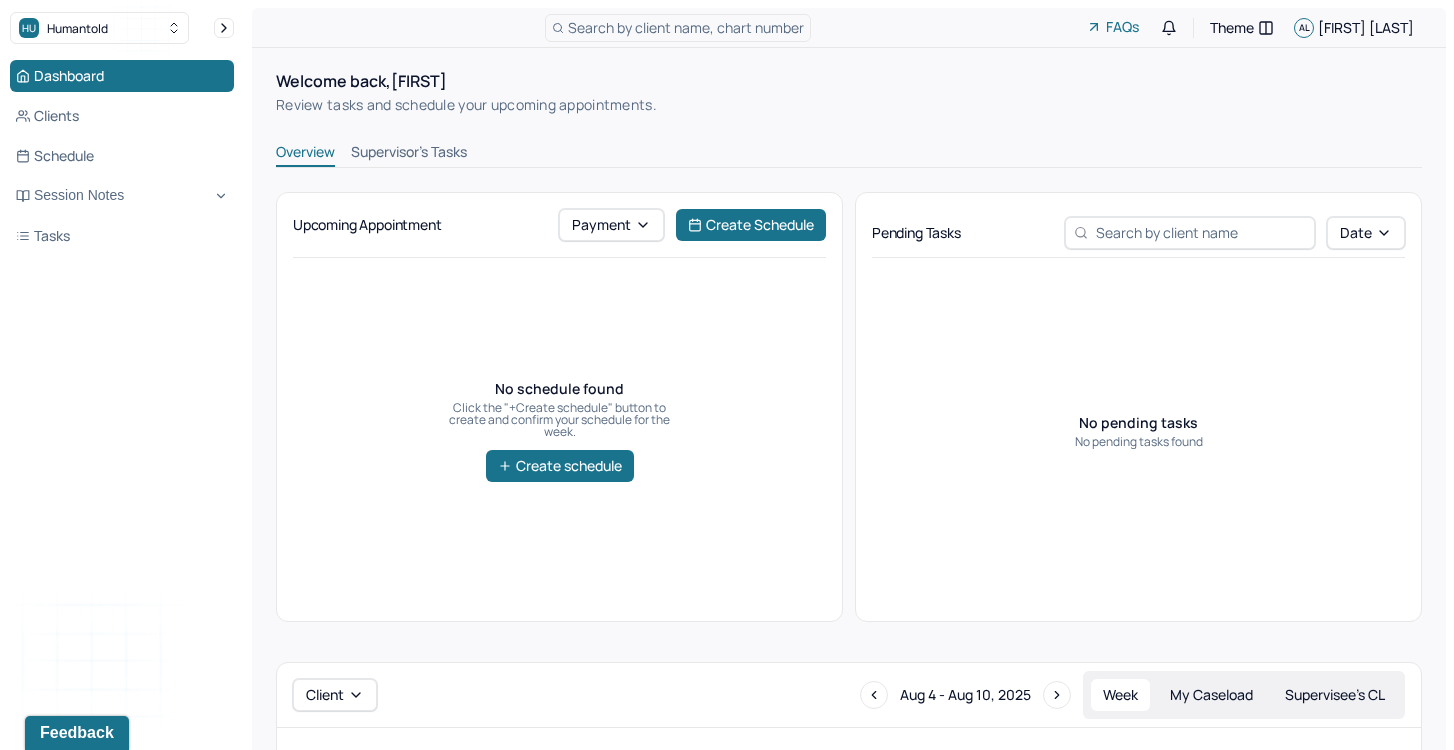 click on "Supervisor's Tasks" at bounding box center [409, 154] 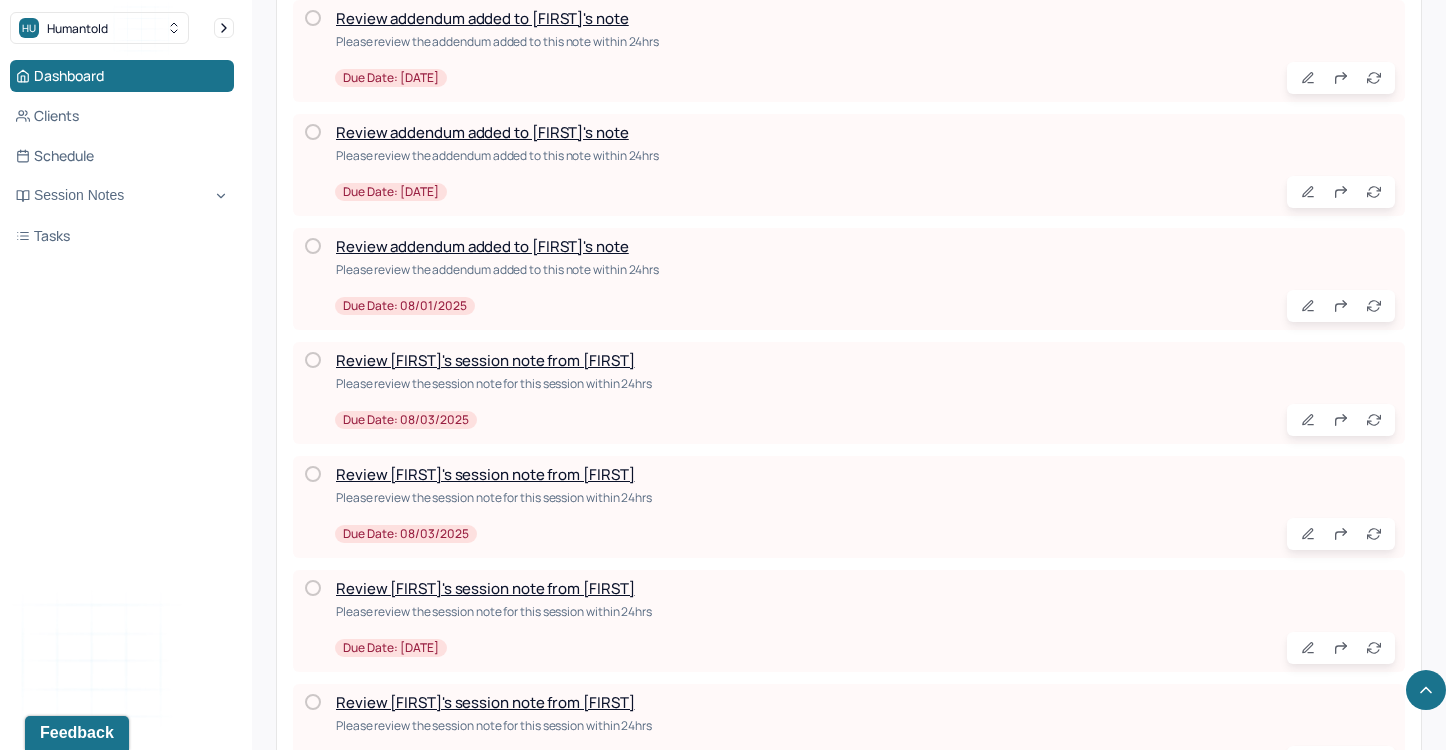 scroll, scrollTop: 1226, scrollLeft: 0, axis: vertical 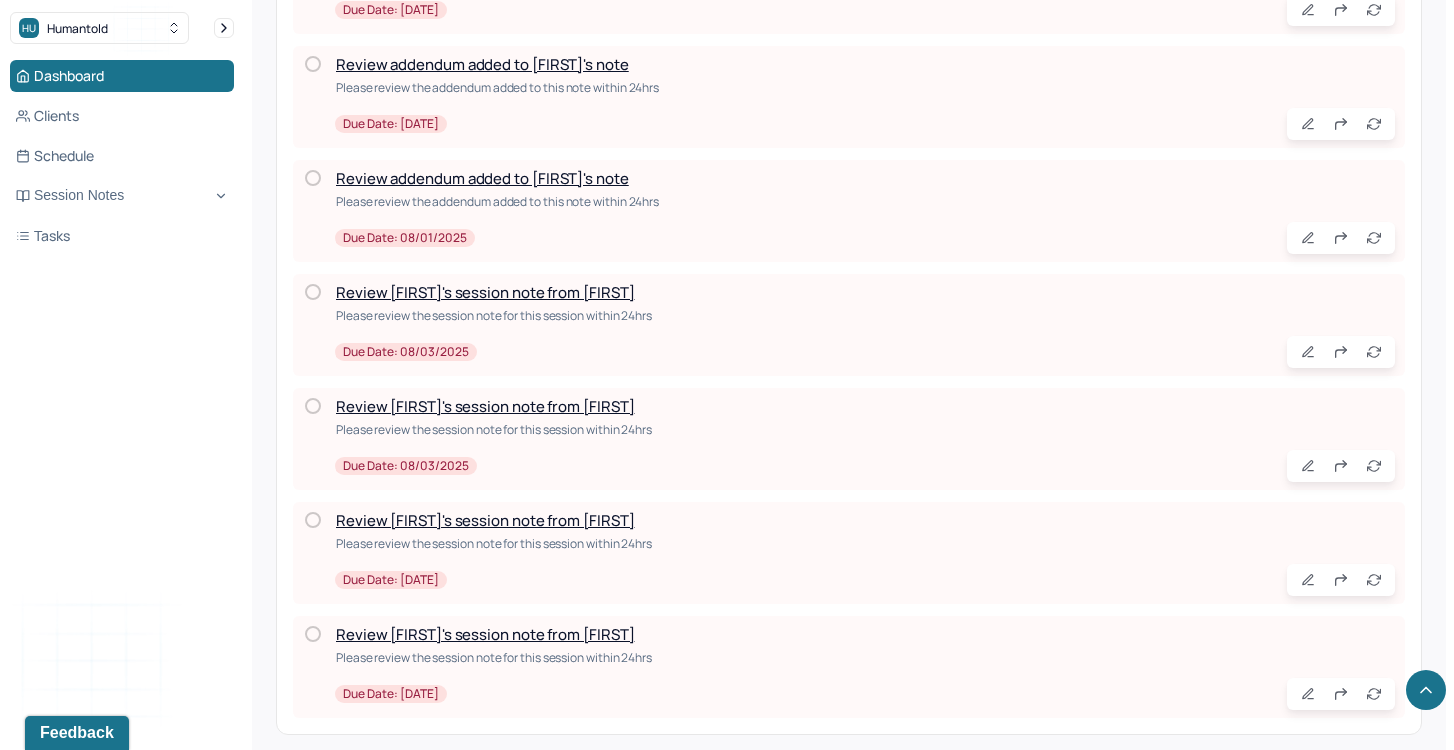 click on "Review [FIRST]'s session note from [FIRST]" at bounding box center [485, 520] 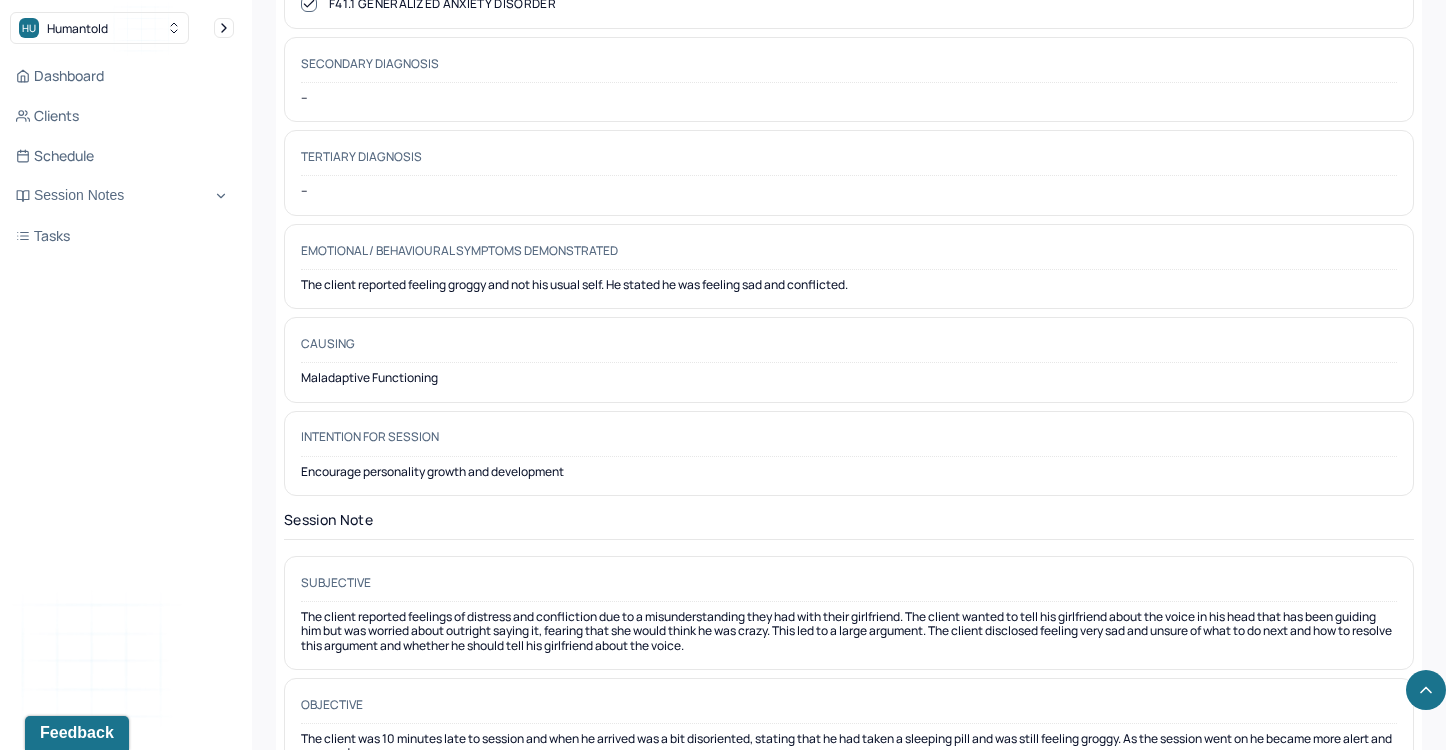 scroll, scrollTop: 1320, scrollLeft: 0, axis: vertical 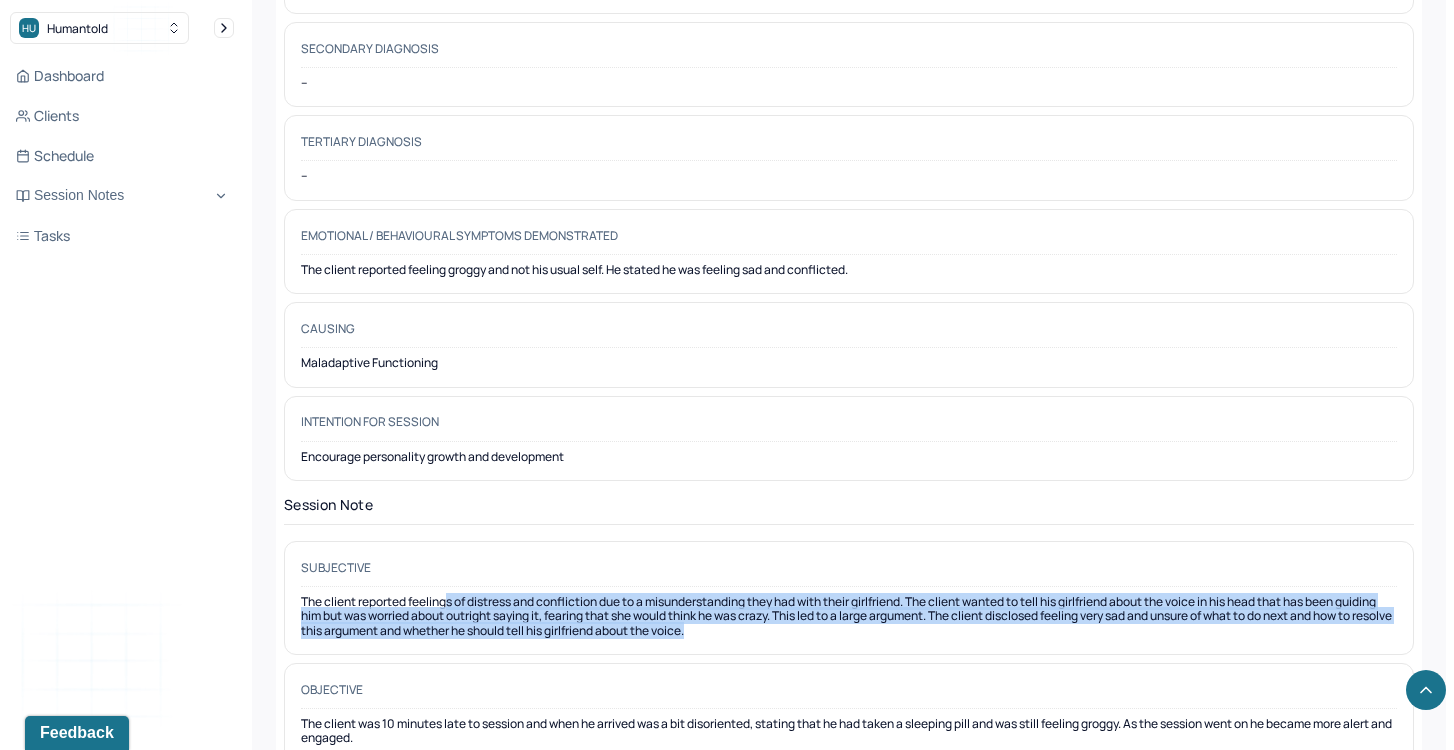 drag, startPoint x: 448, startPoint y: 591, endPoint x: 474, endPoint y: 627, distance: 44.407207 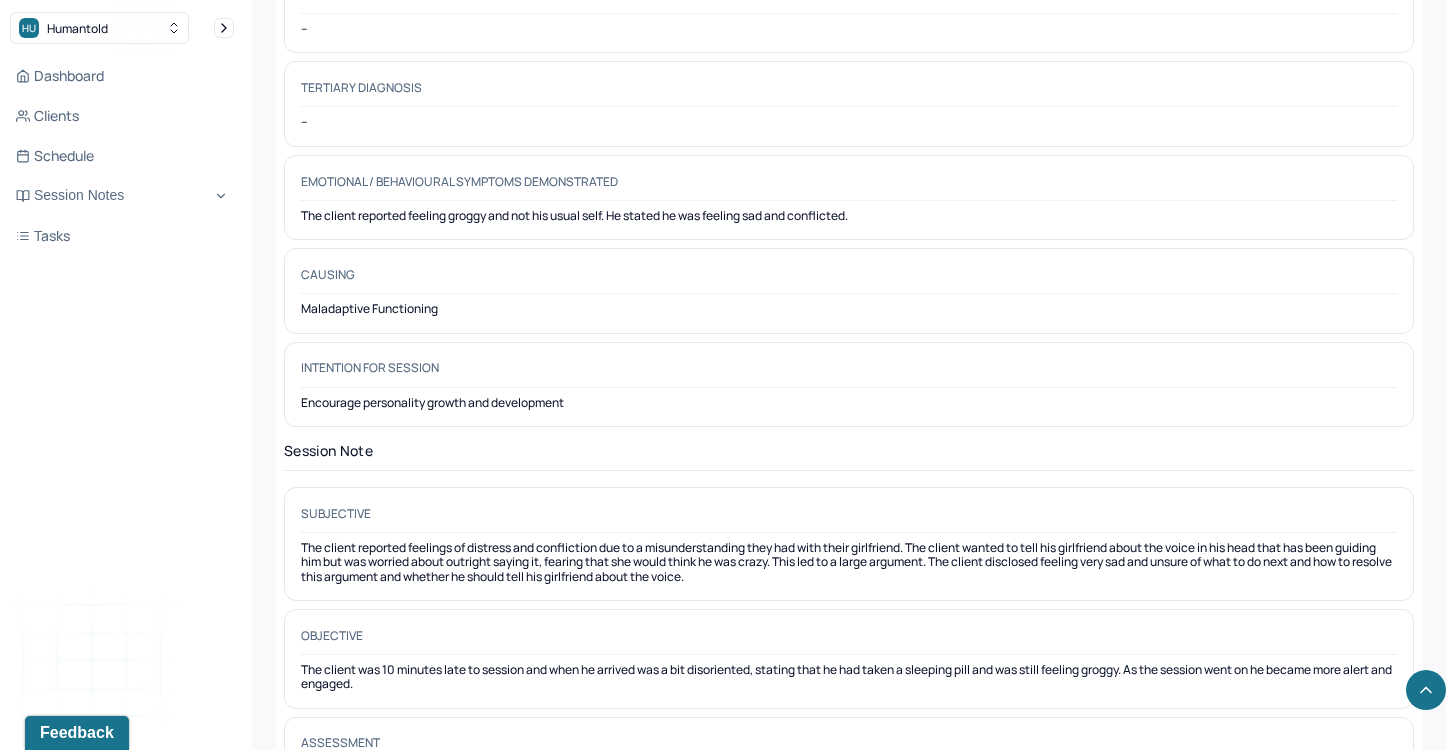 scroll, scrollTop: 1386, scrollLeft: 0, axis: vertical 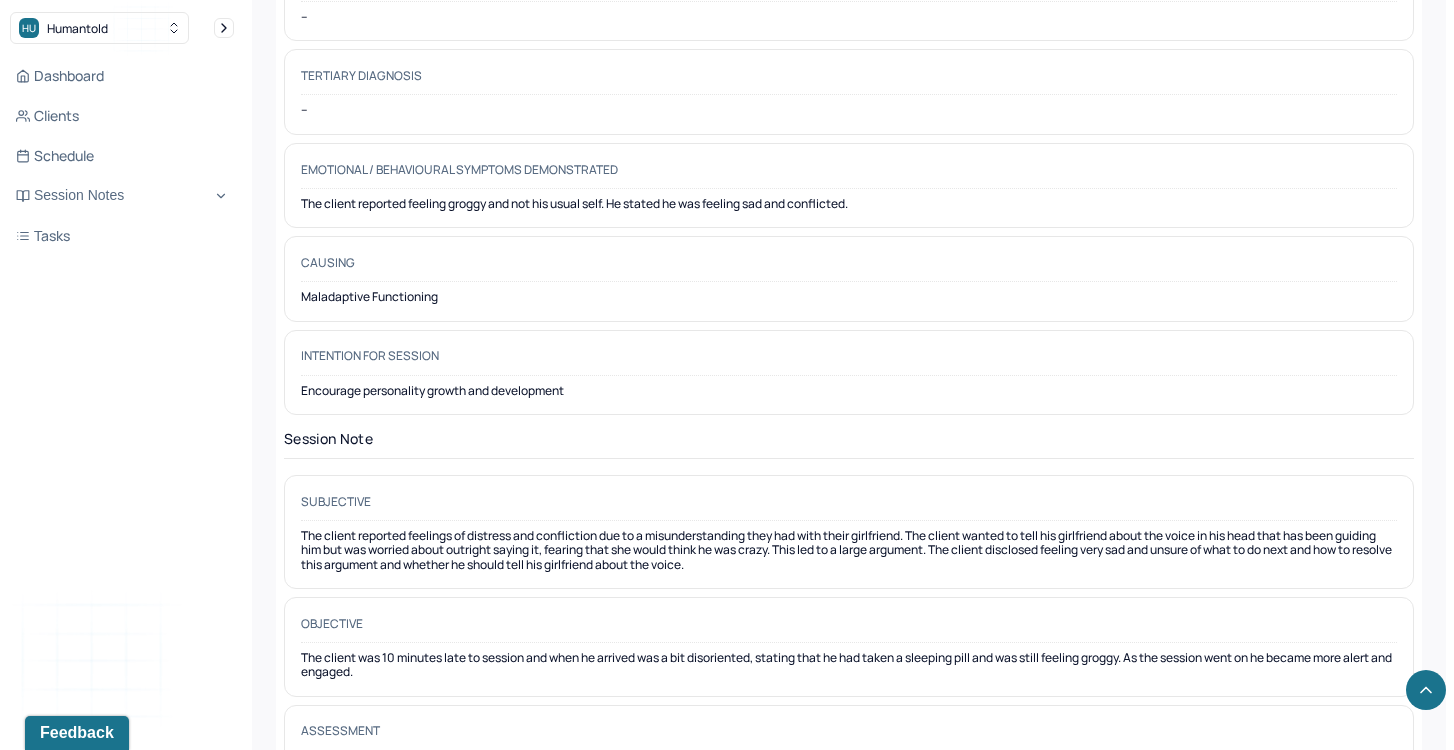 drag, startPoint x: 378, startPoint y: 537, endPoint x: 797, endPoint y: 548, distance: 419.14438 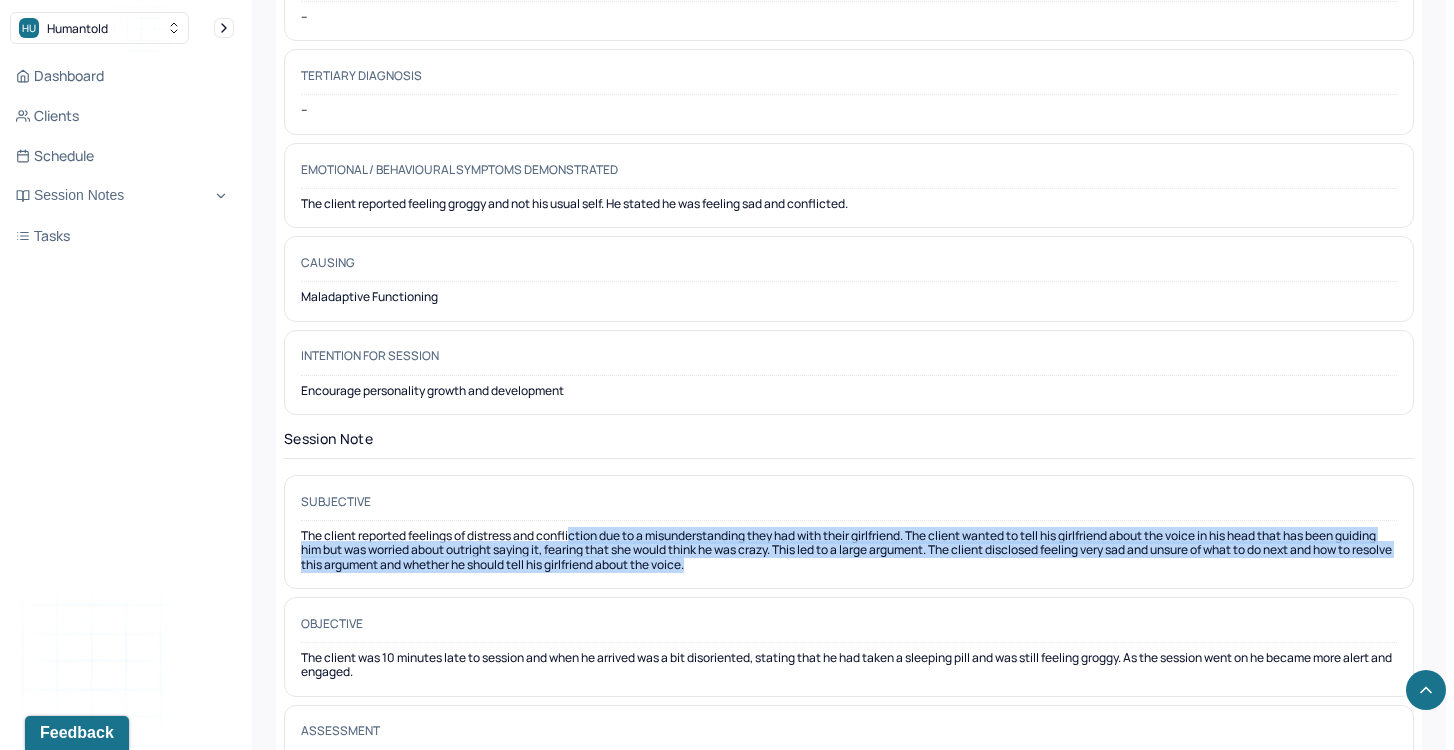 drag, startPoint x: 801, startPoint y: 559, endPoint x: 574, endPoint y: 526, distance: 229.38614 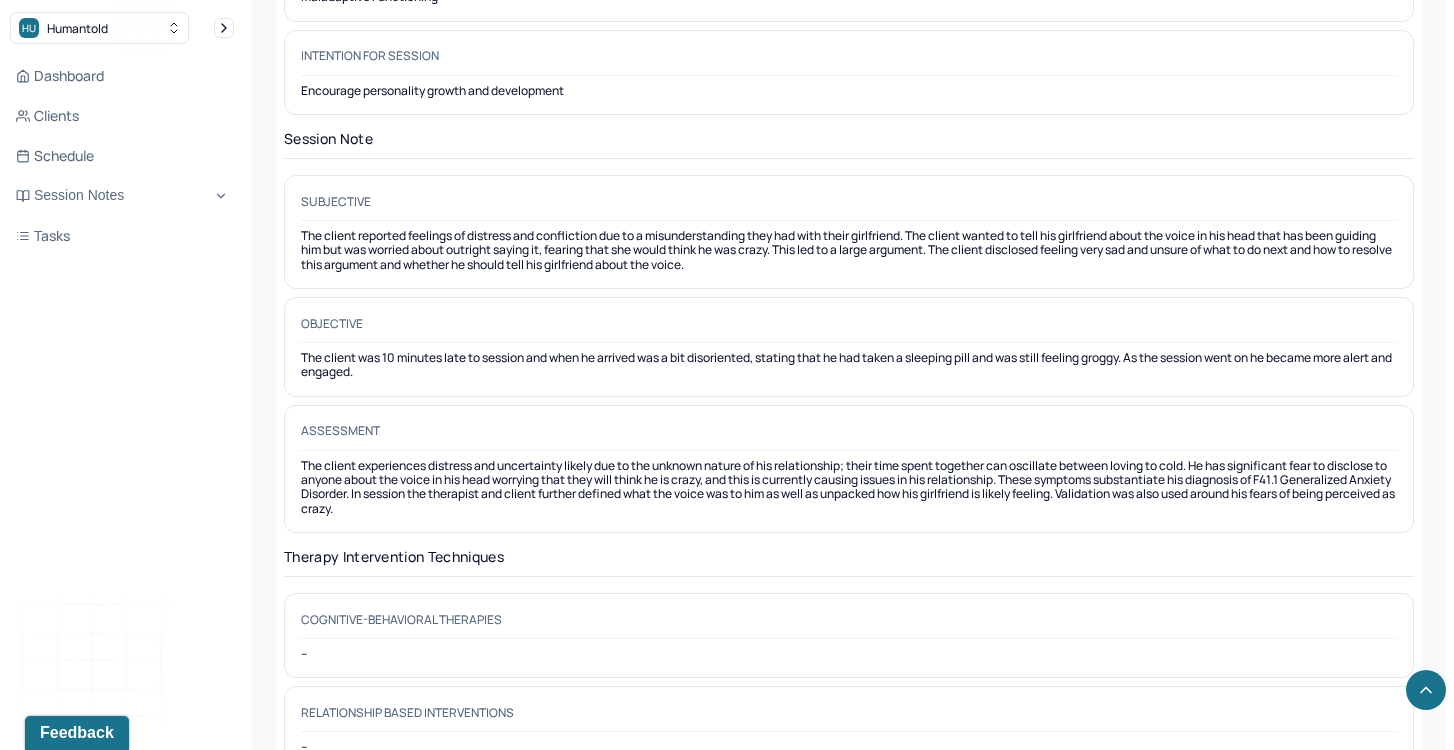 scroll, scrollTop: 1695, scrollLeft: 0, axis: vertical 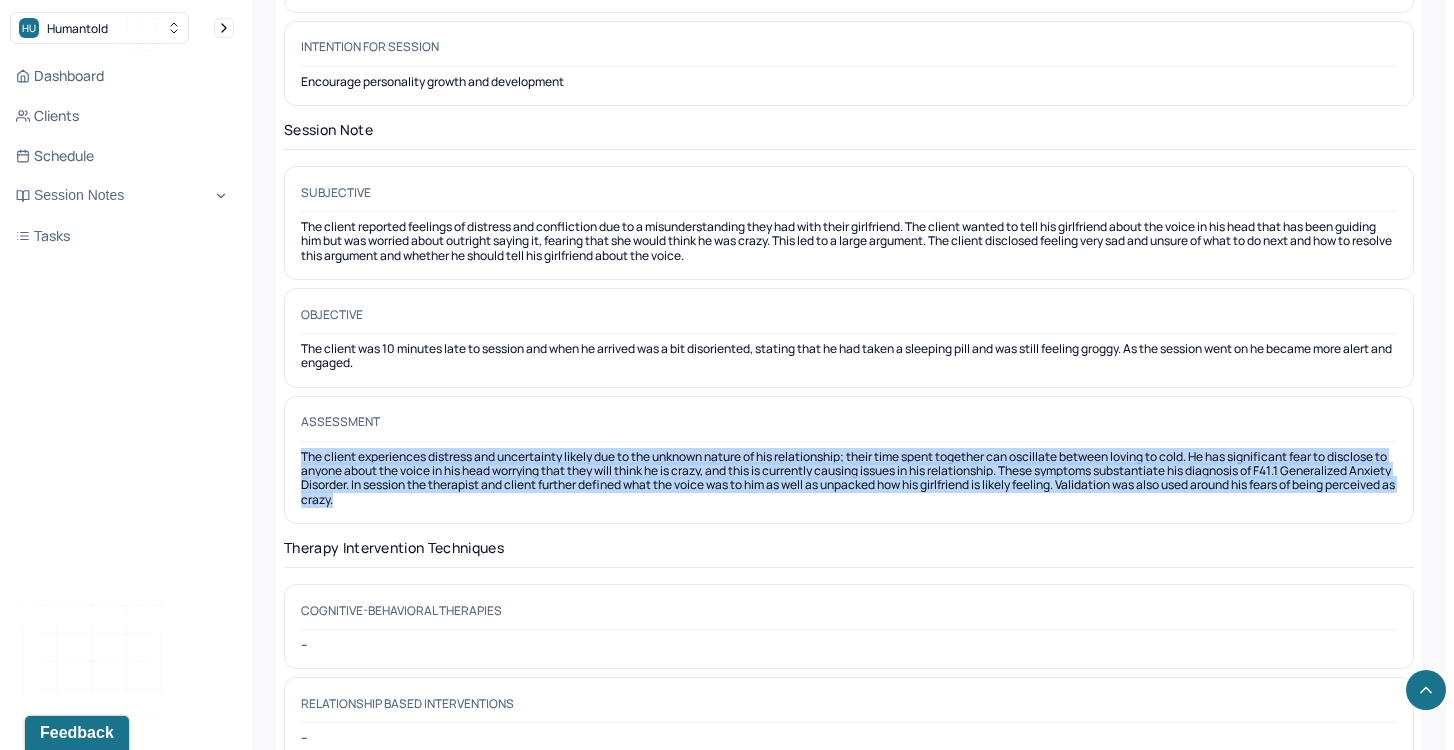 drag, startPoint x: 300, startPoint y: 448, endPoint x: 546, endPoint y: 497, distance: 250.83261 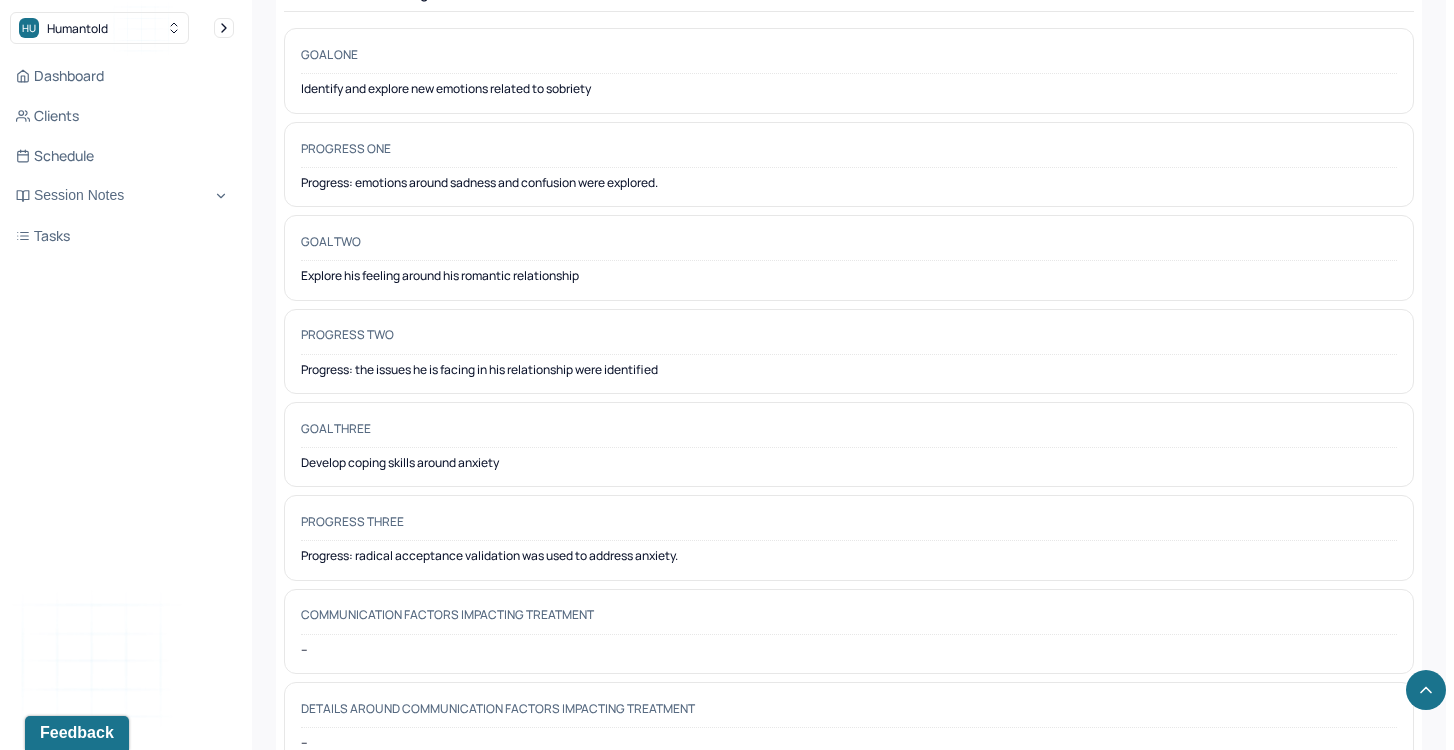 scroll, scrollTop: 3183, scrollLeft: 0, axis: vertical 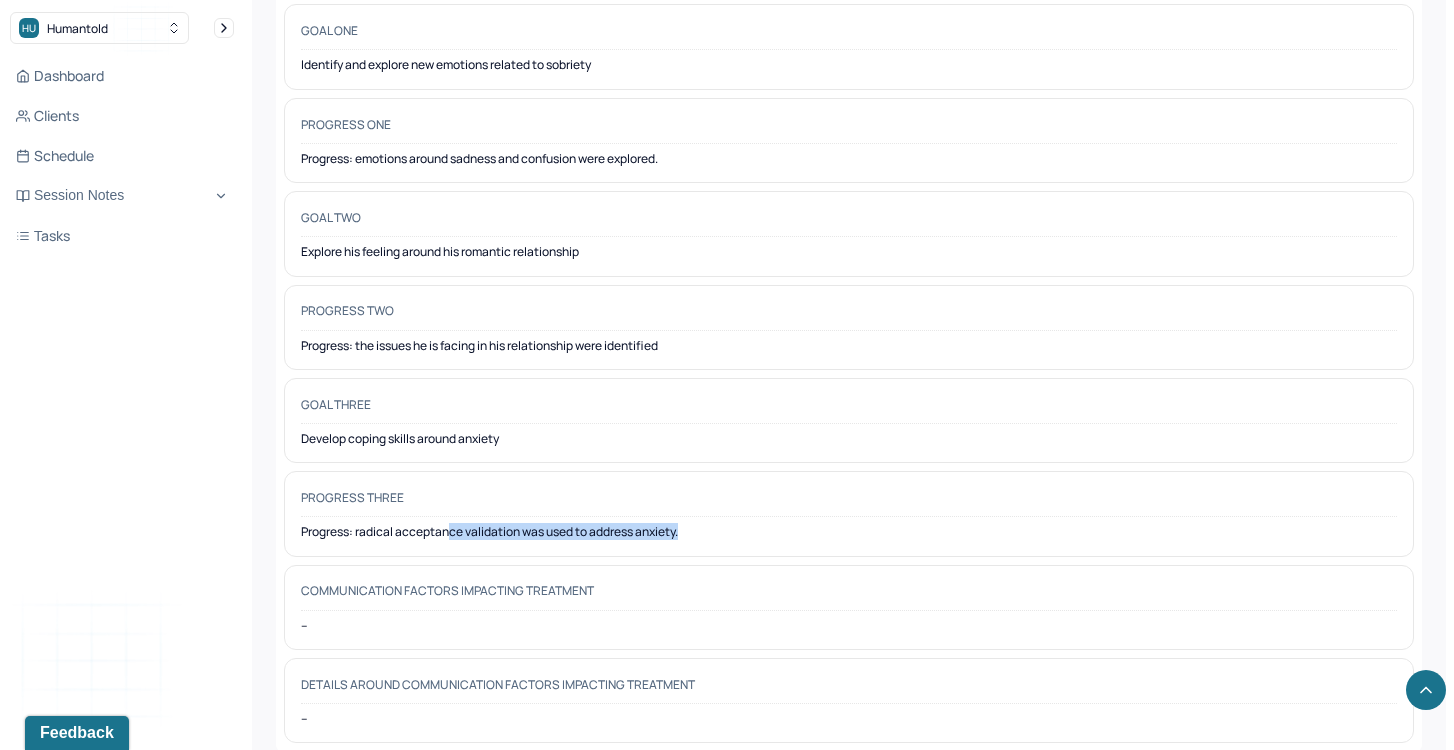 drag, startPoint x: 451, startPoint y: 499, endPoint x: 665, endPoint y: 518, distance: 214.8418 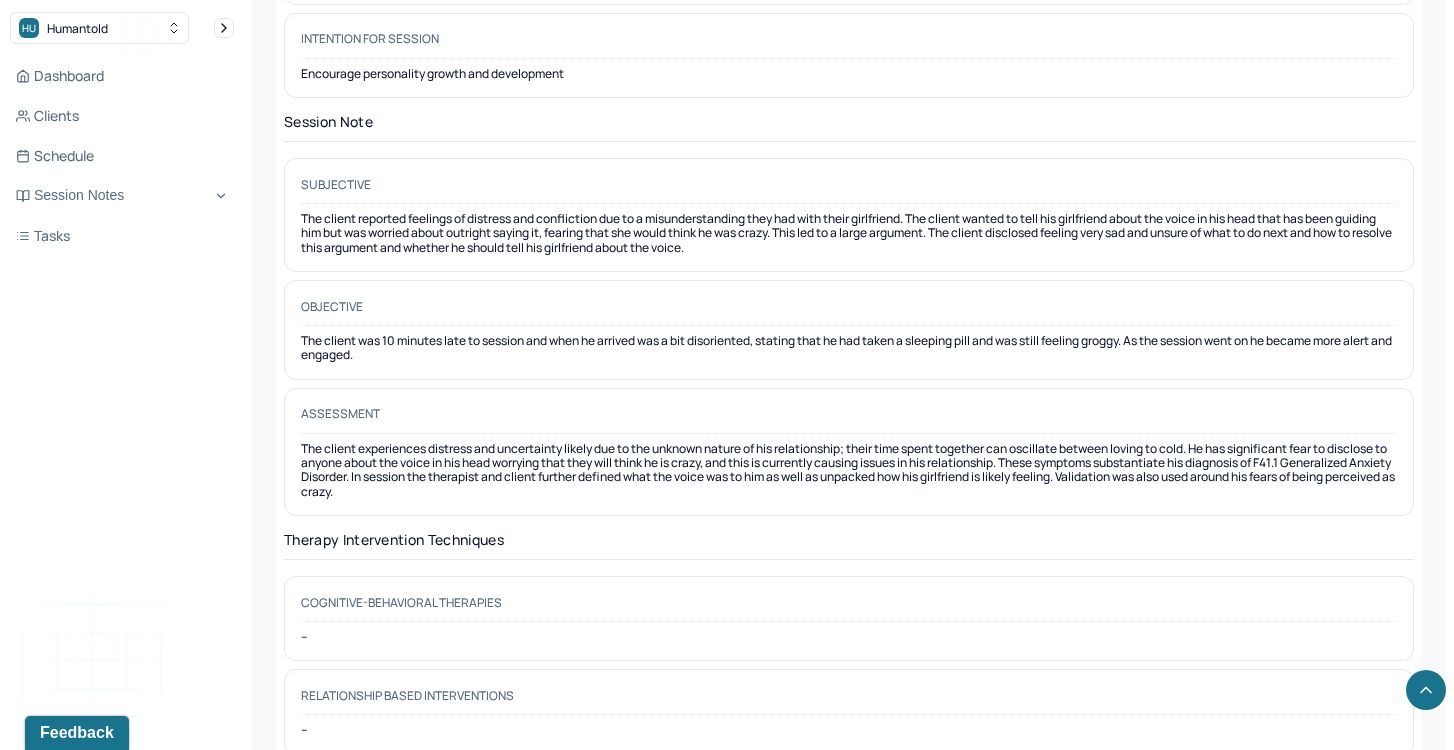 scroll, scrollTop: 0, scrollLeft: 0, axis: both 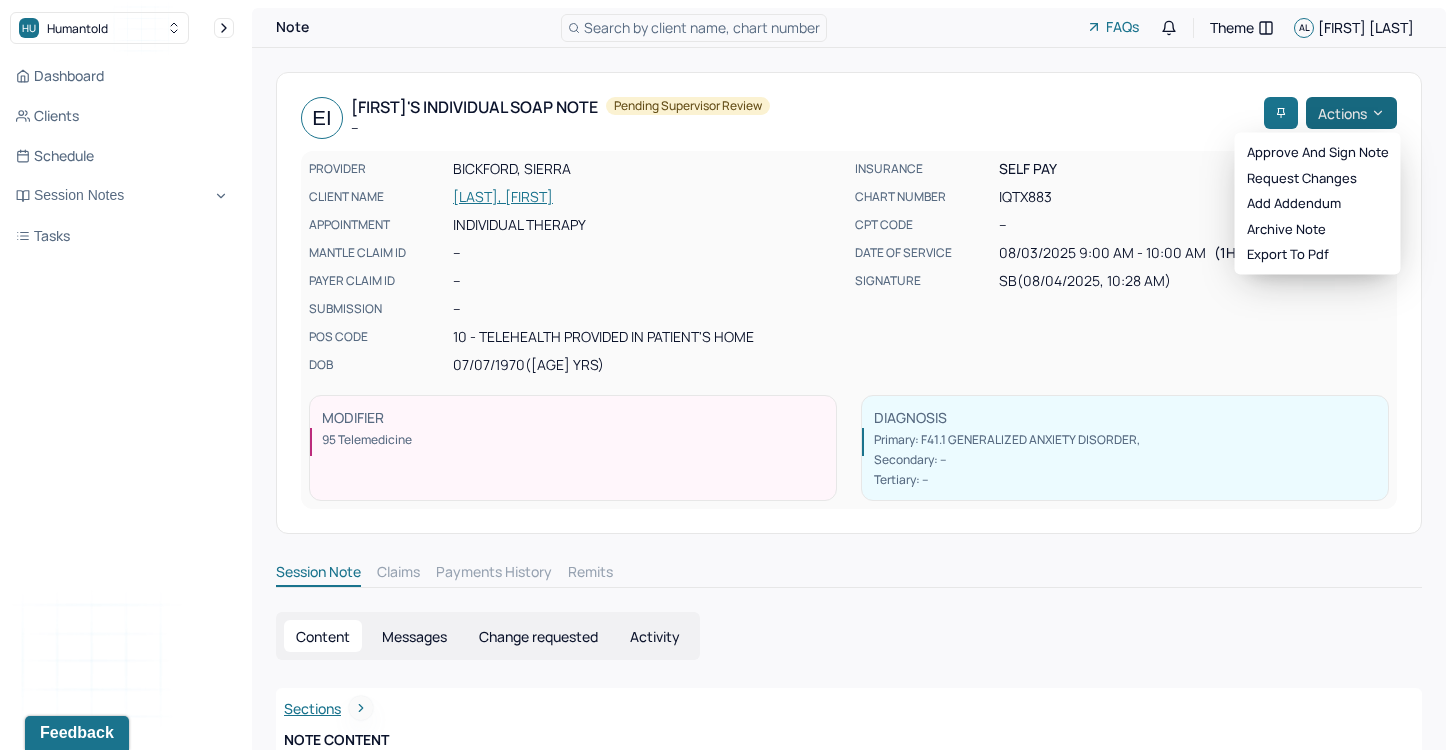 click on "Actions" at bounding box center (1351, 113) 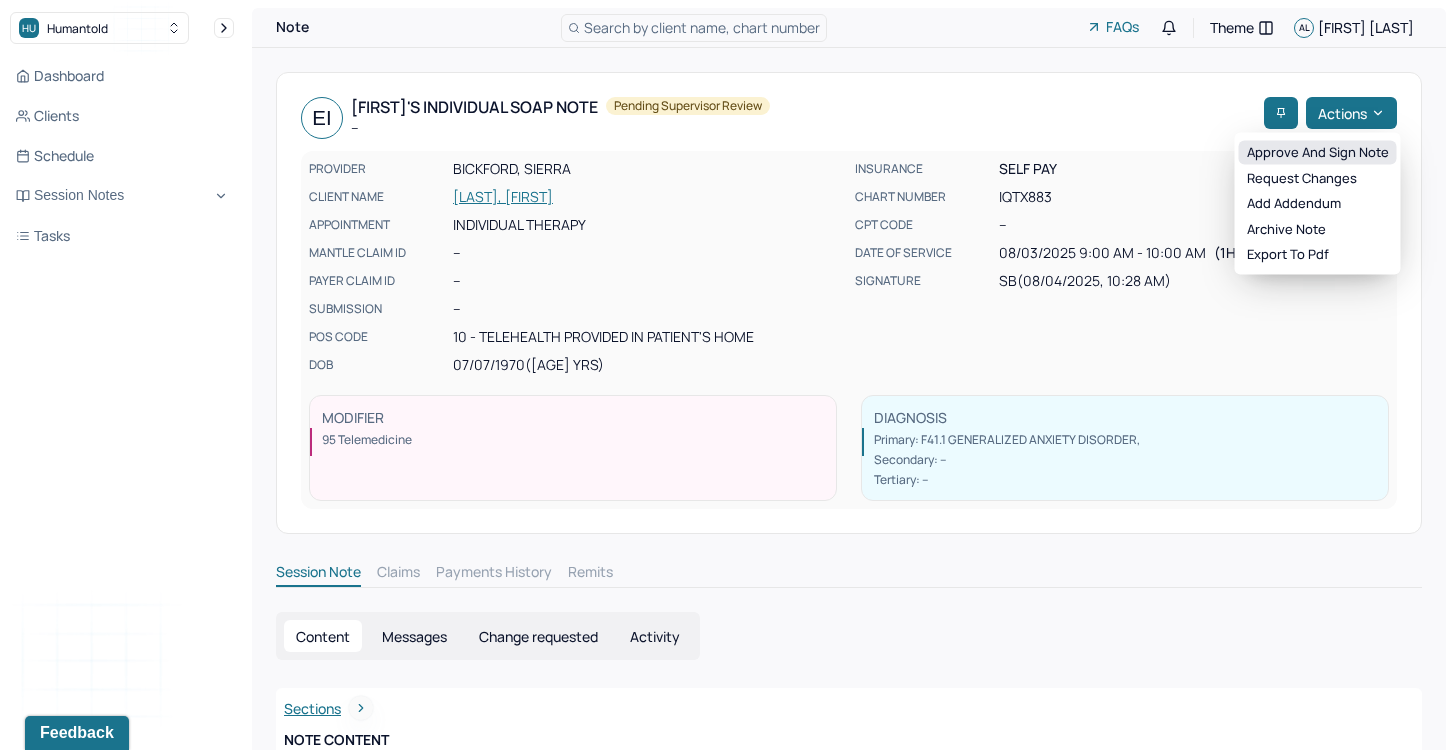 click on "Approve and sign note" at bounding box center (1318, 153) 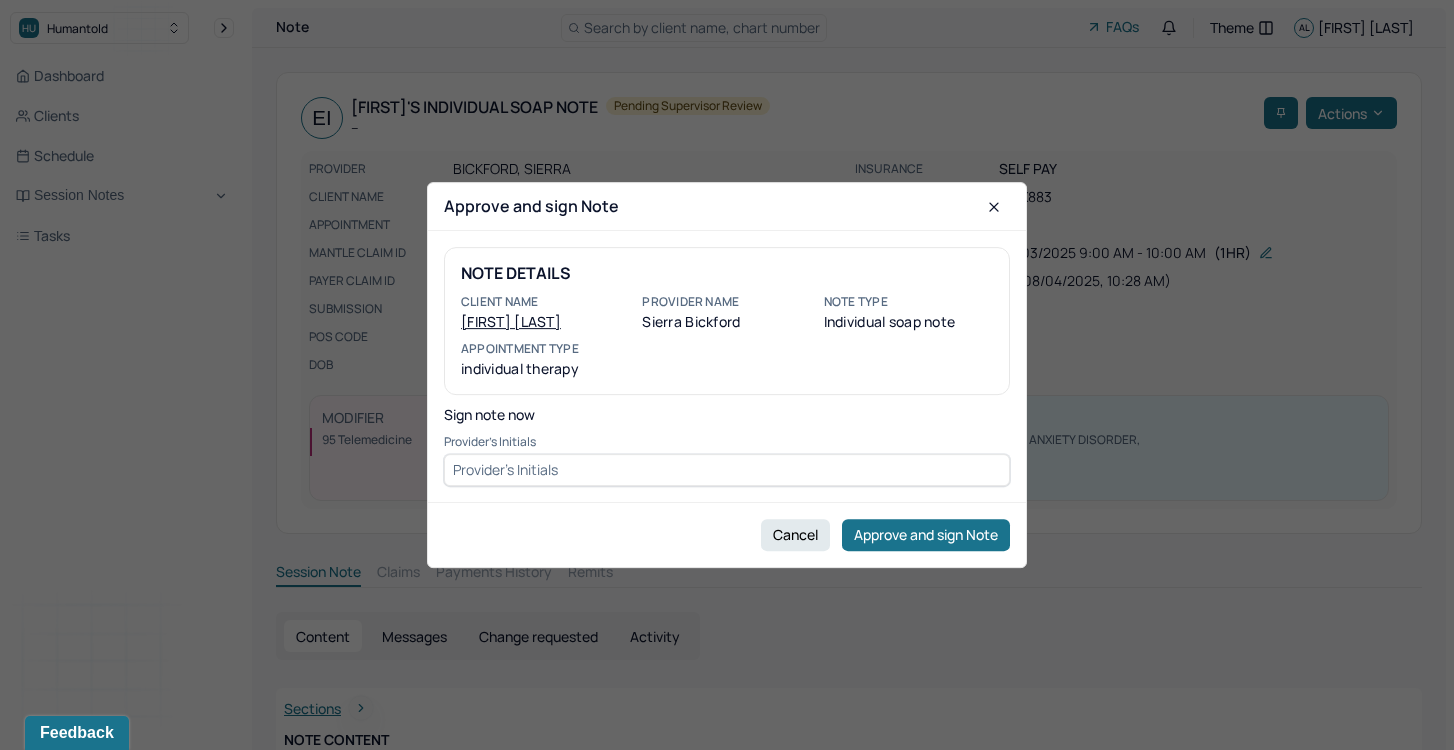 click at bounding box center [727, 470] 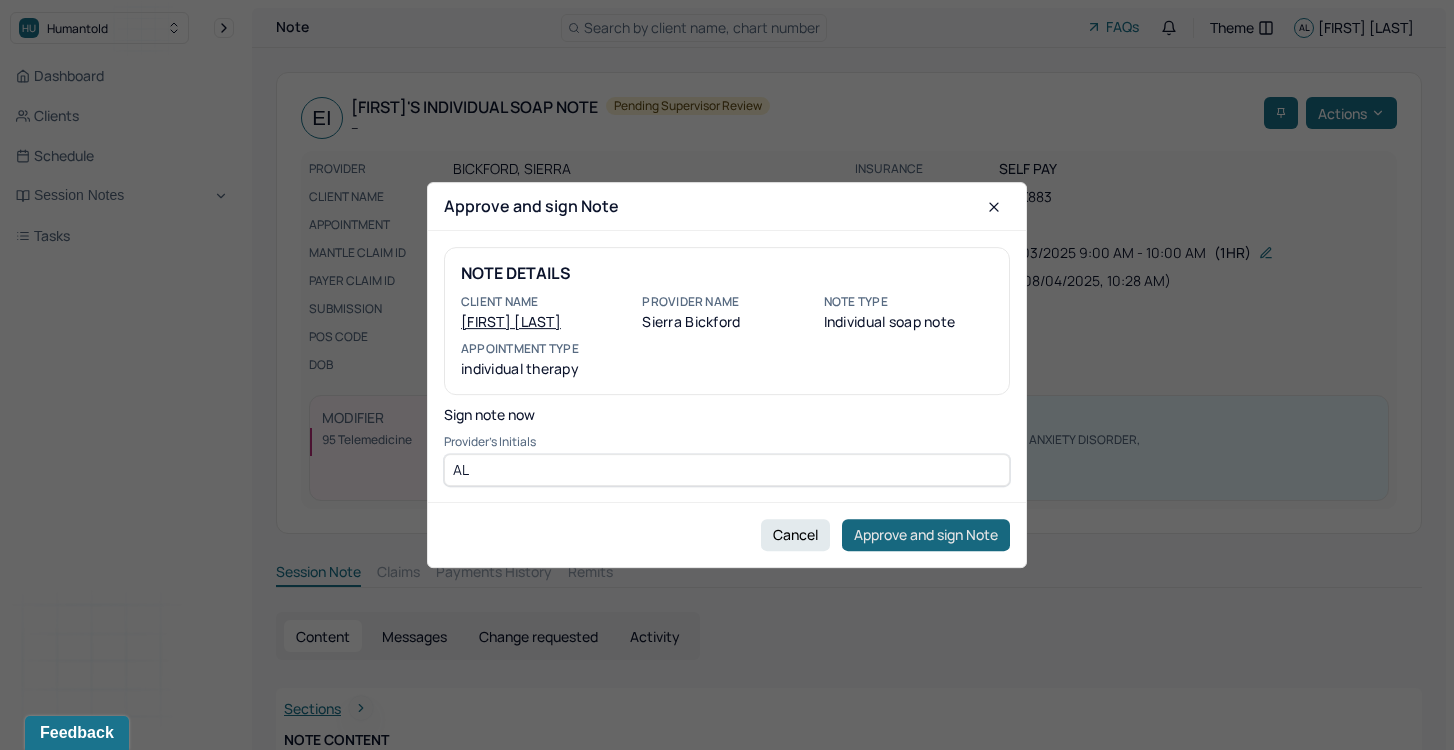 type on "AL" 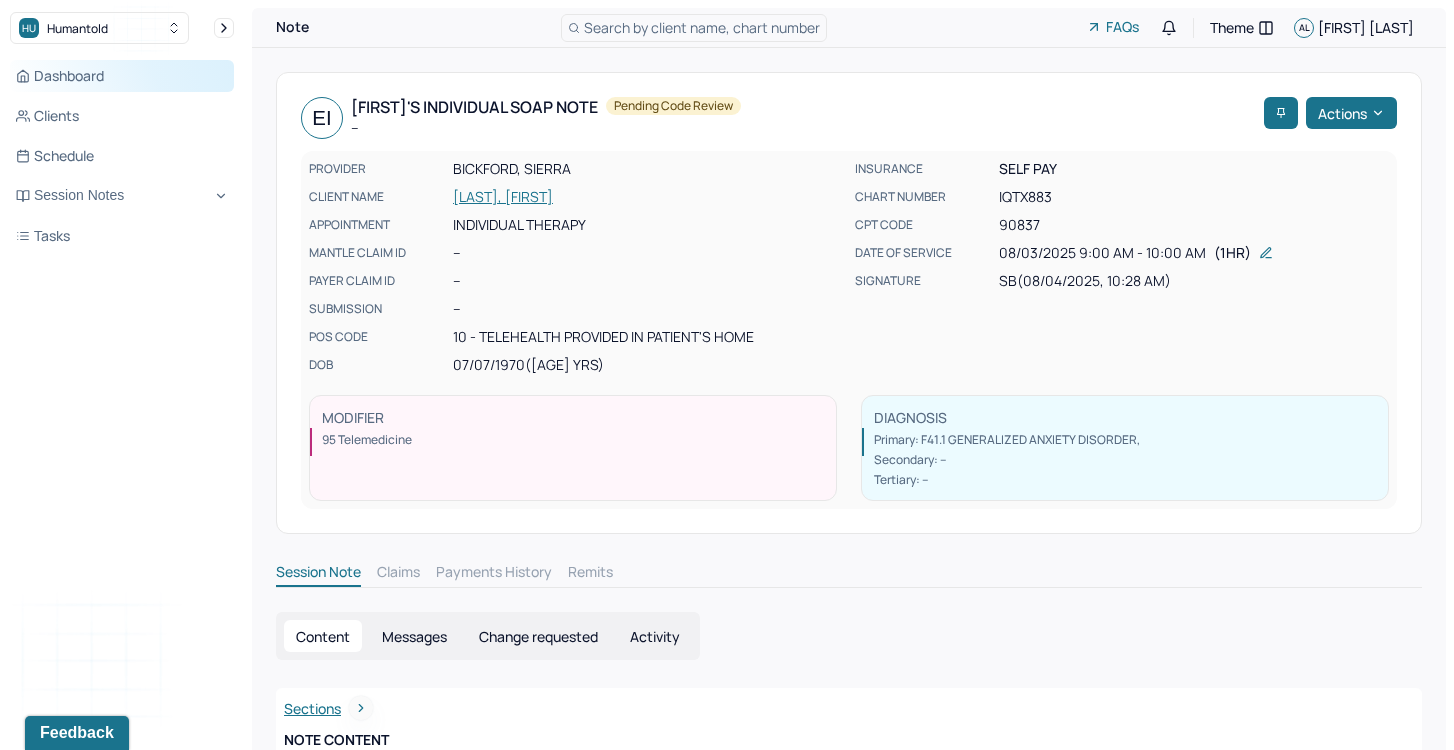 click on "Dashboard" at bounding box center [122, 76] 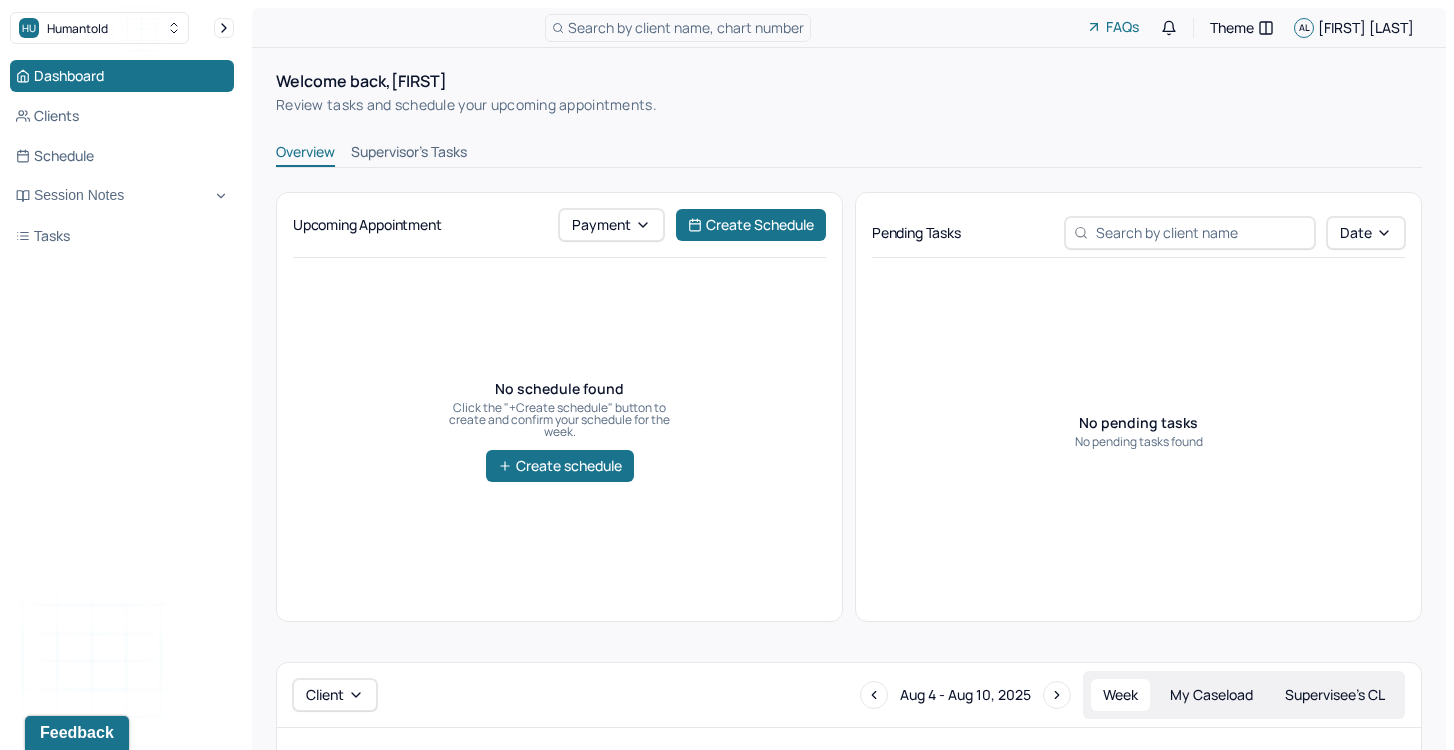 click on "Supervisor's Tasks" at bounding box center [409, 154] 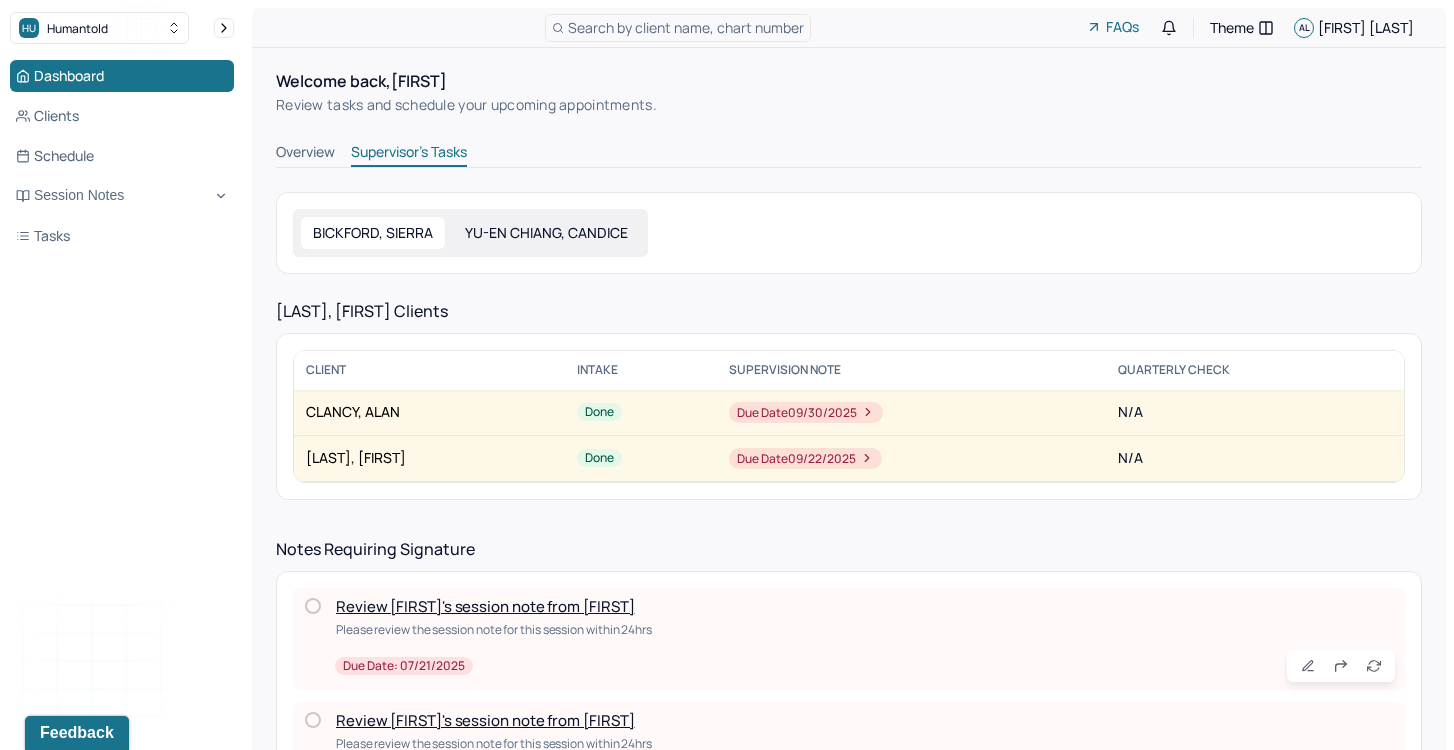 scroll, scrollTop: 1113, scrollLeft: 0, axis: vertical 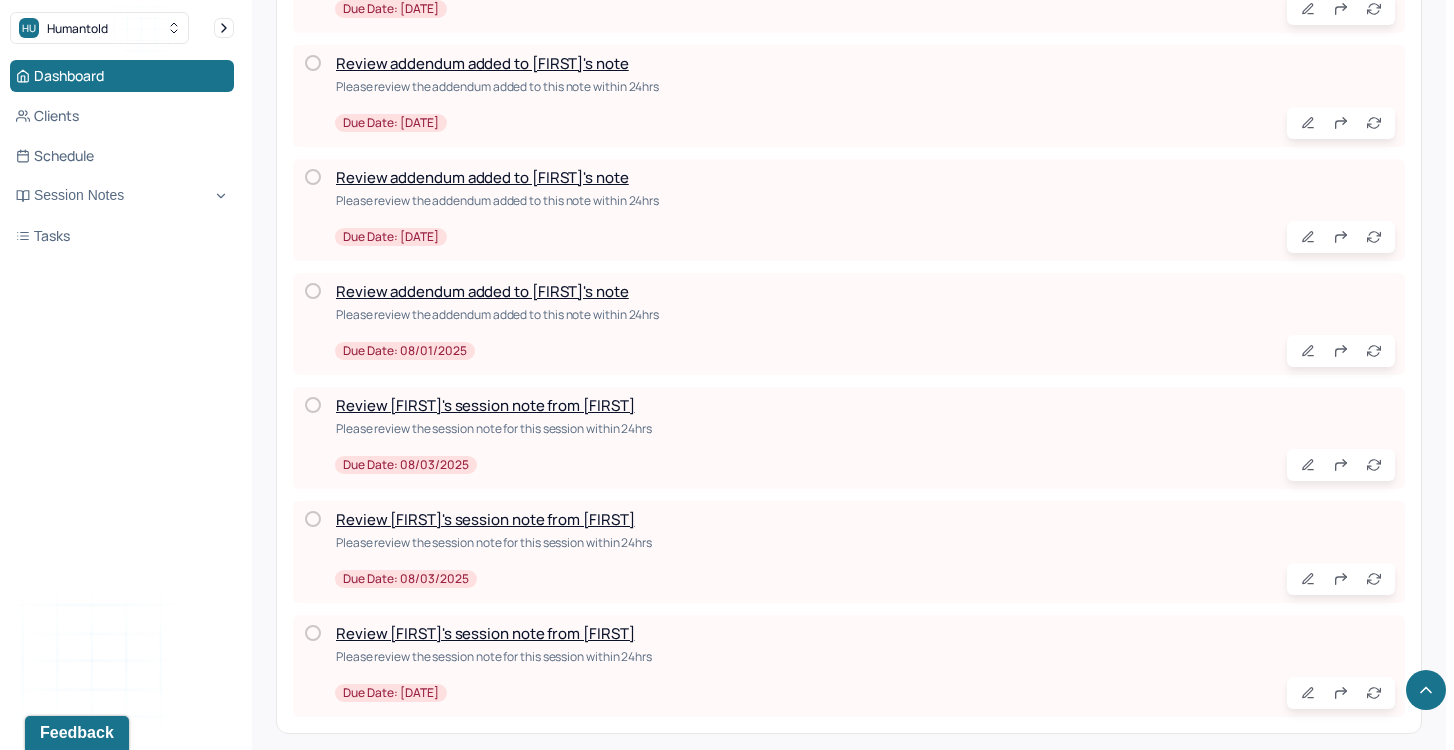 click on "Review [FIRST]'s session note from [FIRST]" at bounding box center (485, 633) 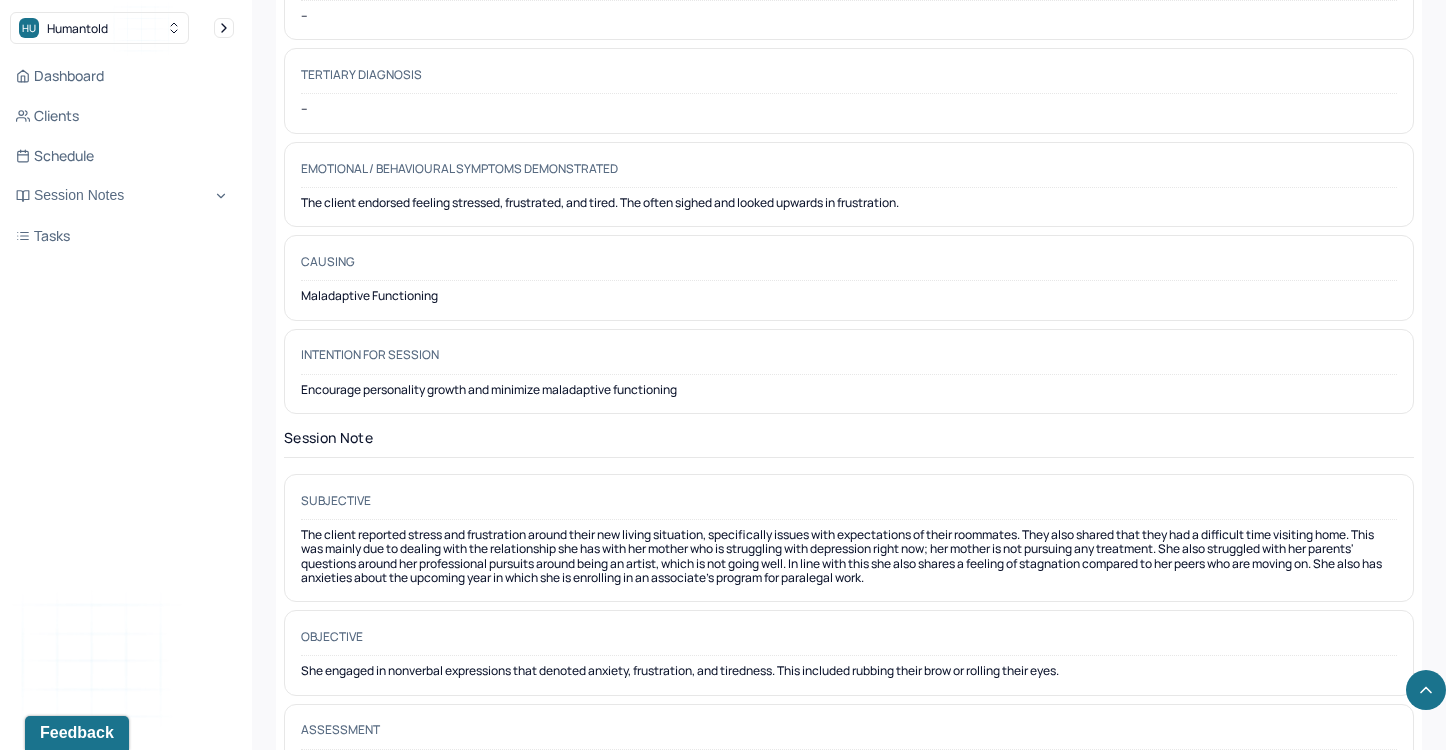 scroll, scrollTop: 1397, scrollLeft: 0, axis: vertical 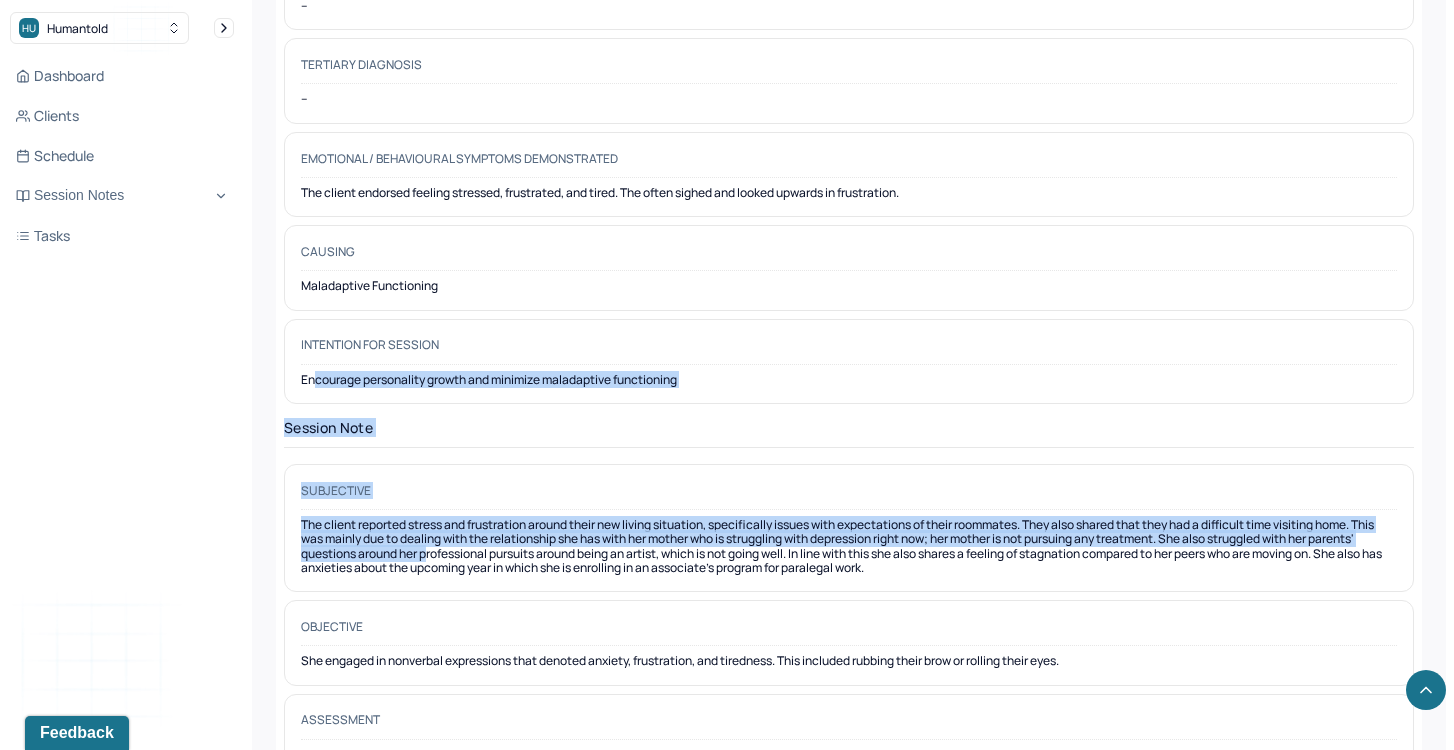 drag, startPoint x: 313, startPoint y: 367, endPoint x: 477, endPoint y: 539, distance: 237.65521 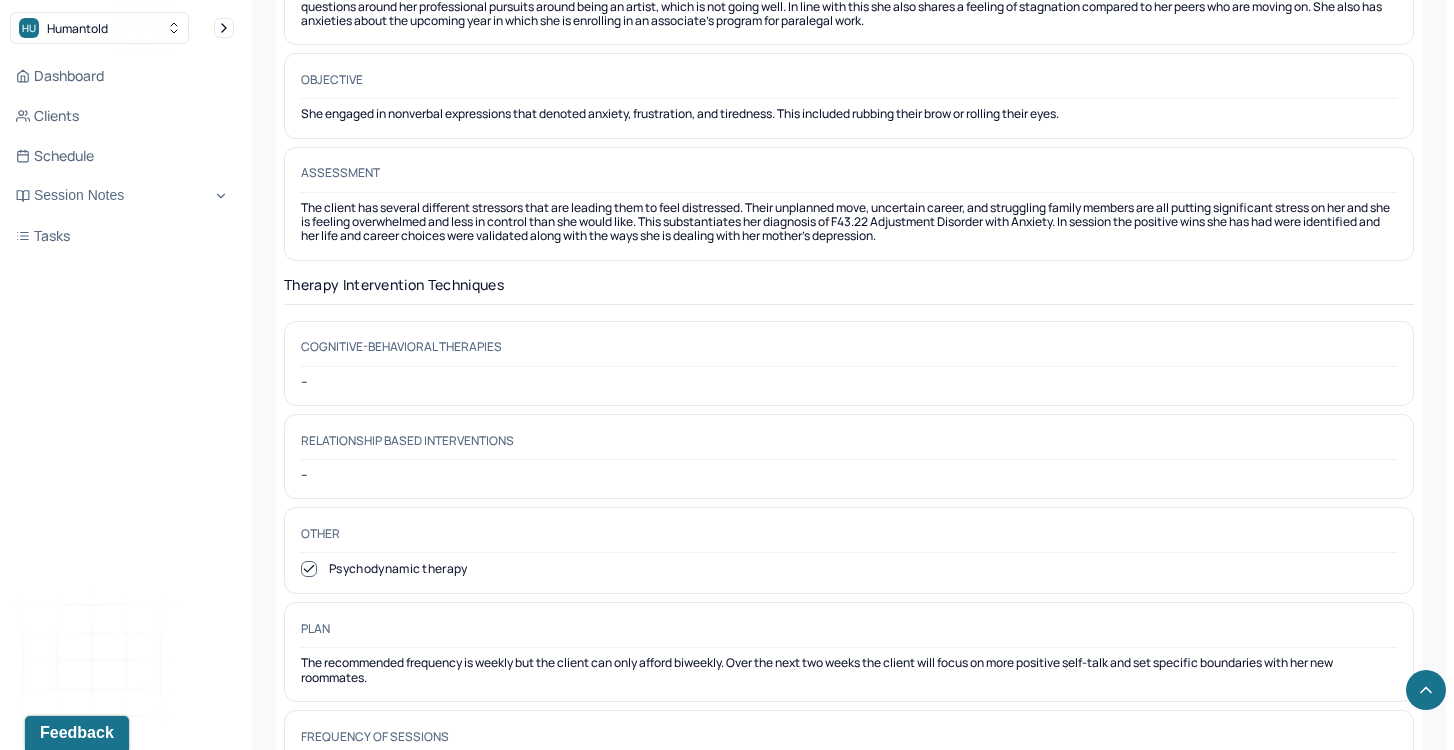 scroll, scrollTop: 1949, scrollLeft: 0, axis: vertical 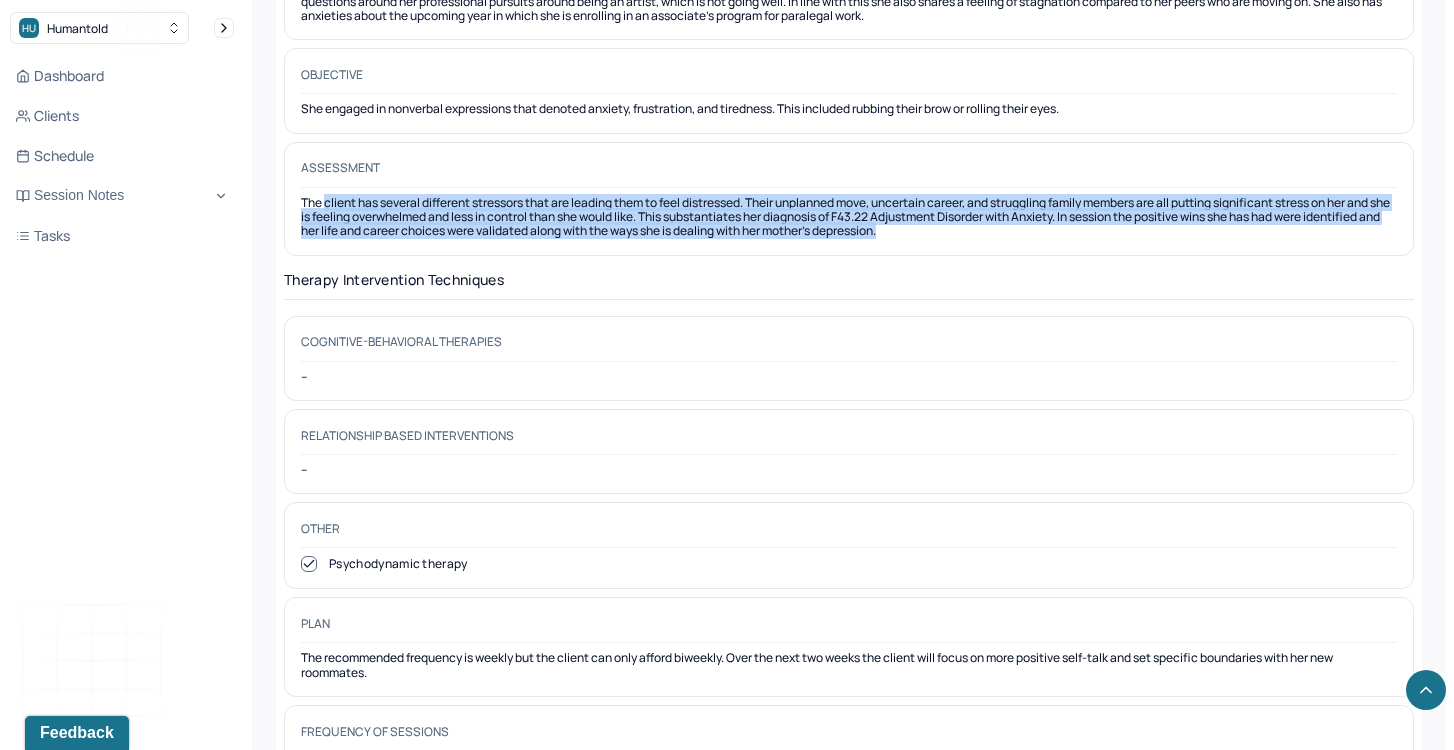 drag, startPoint x: 326, startPoint y: 186, endPoint x: 375, endPoint y: 224, distance: 62.008064 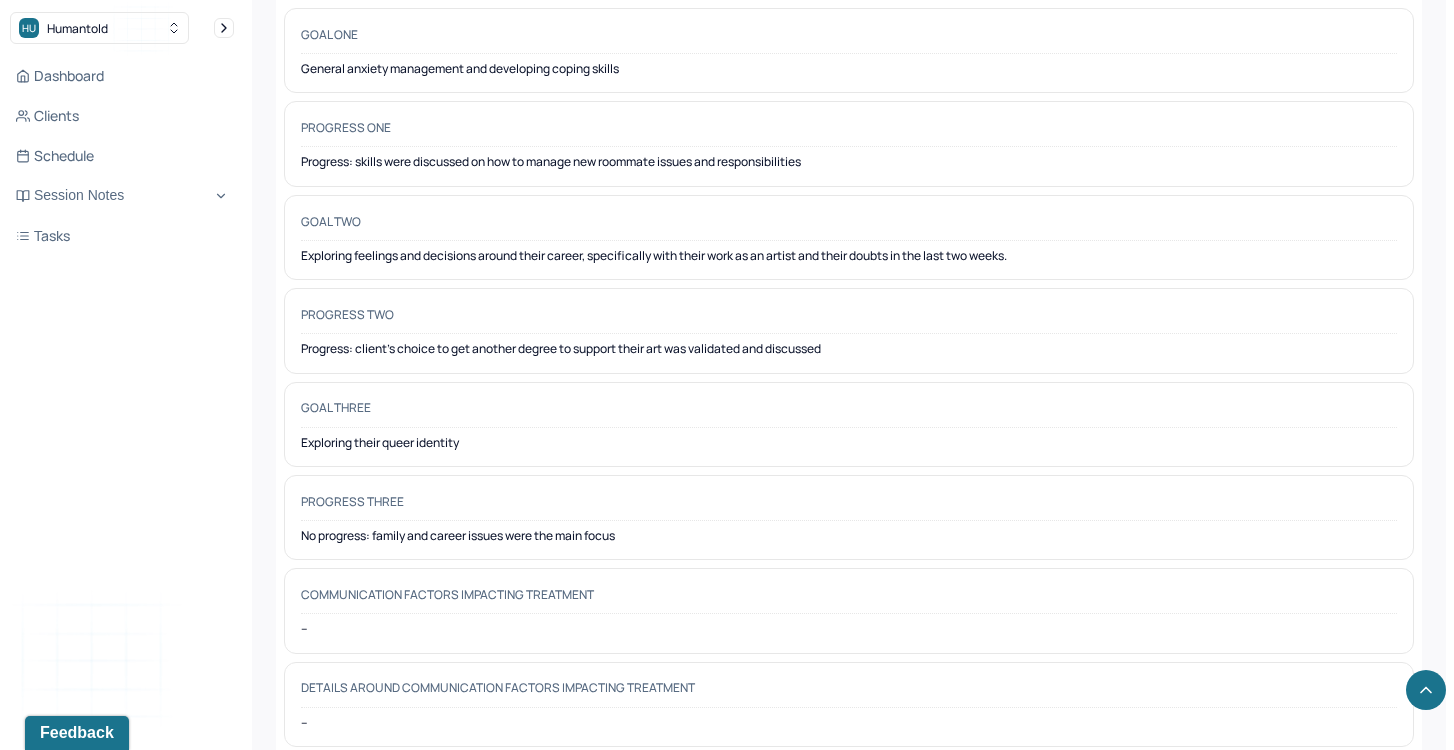 scroll, scrollTop: 3169, scrollLeft: 0, axis: vertical 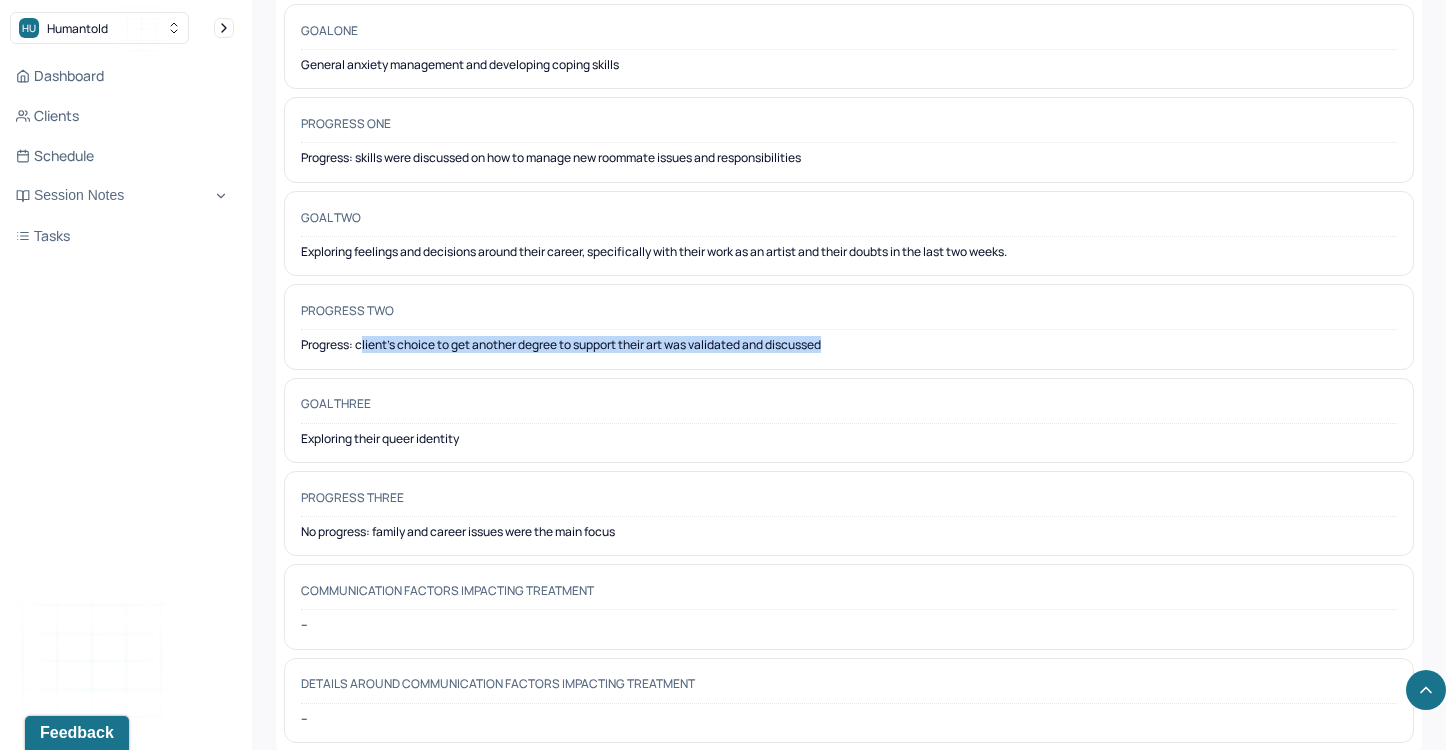 drag, startPoint x: 362, startPoint y: 311, endPoint x: 539, endPoint y: 336, distance: 178.75682 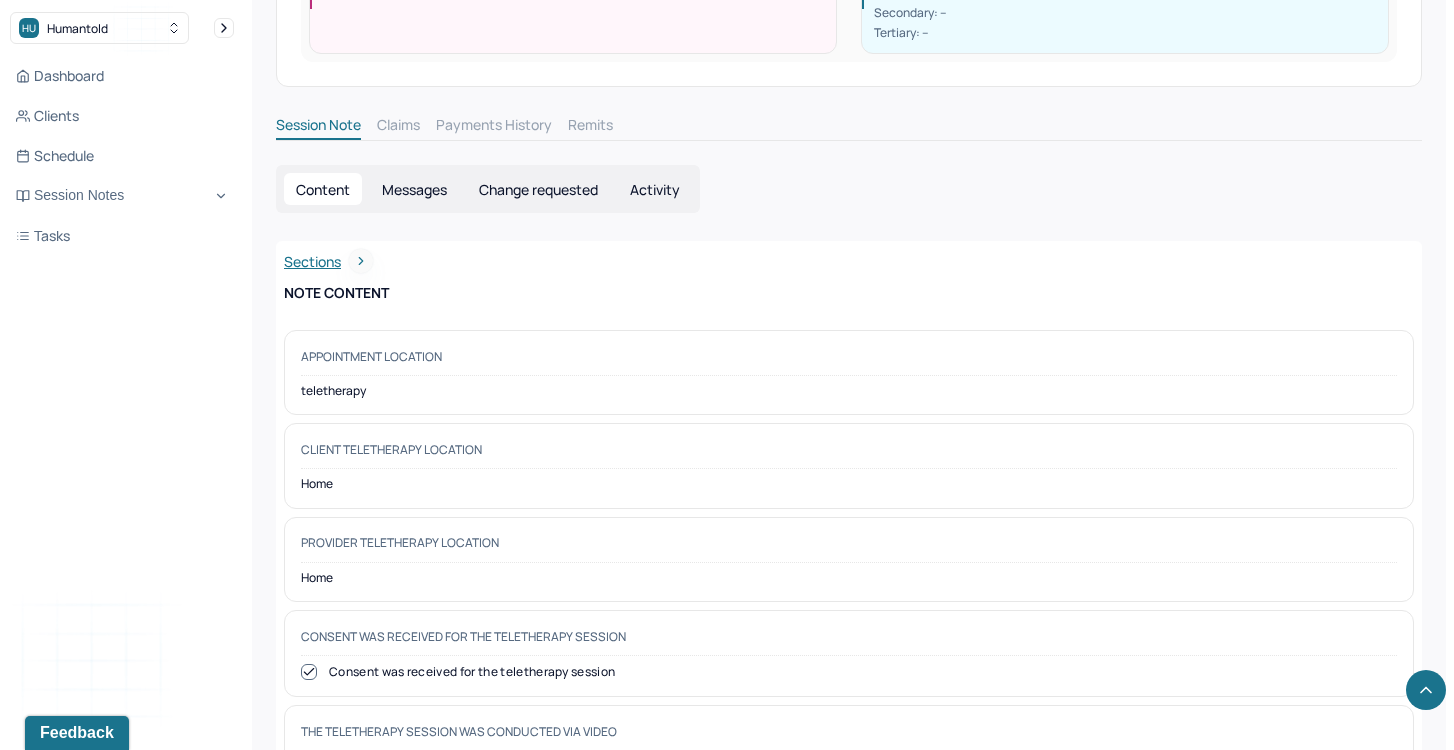 scroll, scrollTop: 0, scrollLeft: 0, axis: both 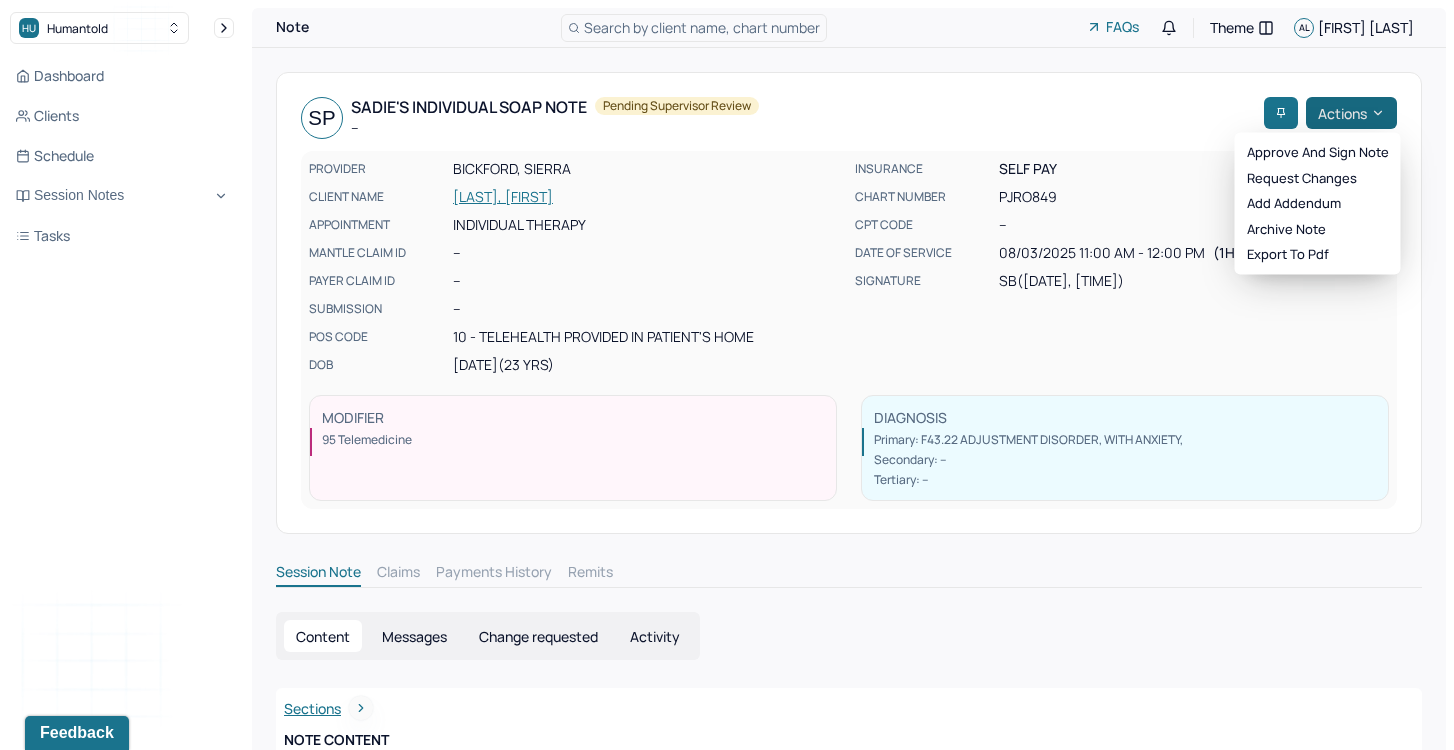 click on "Actions" at bounding box center (1351, 113) 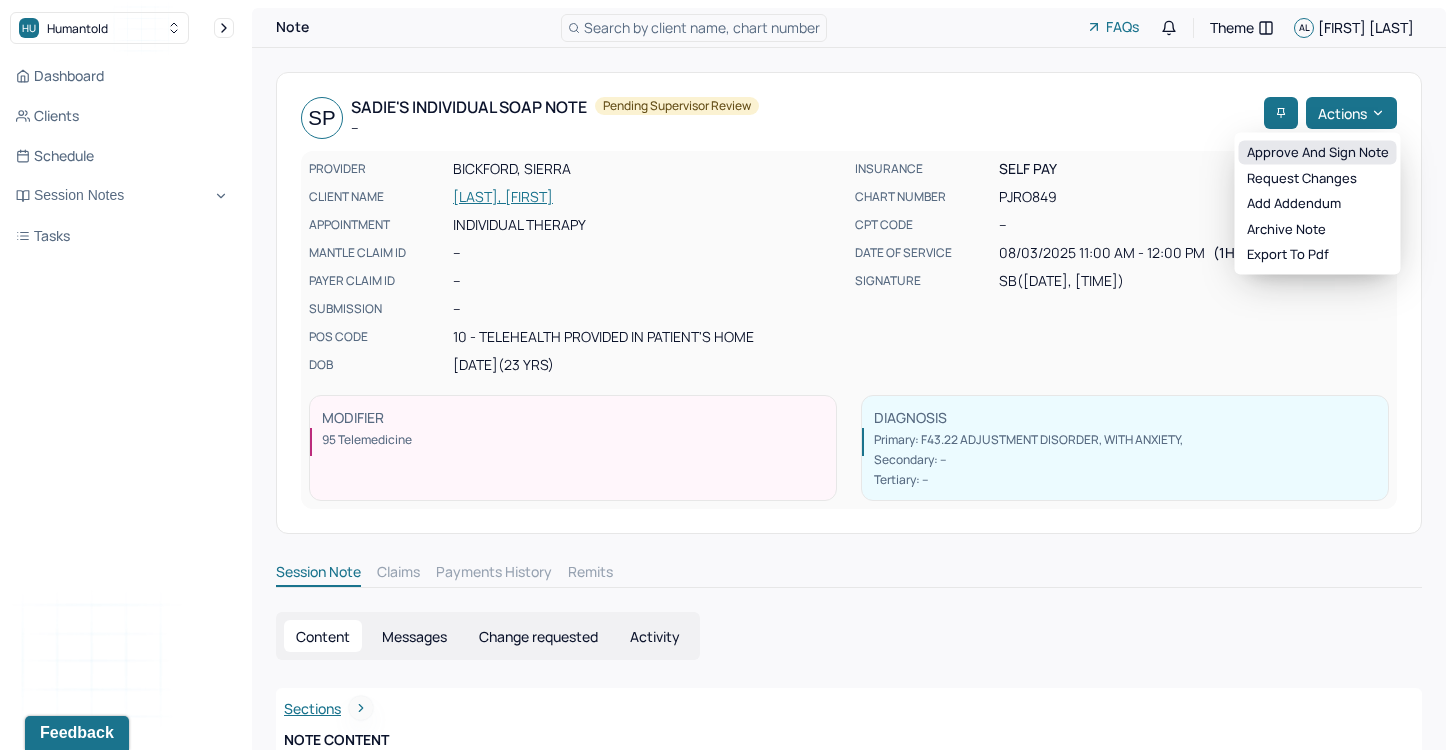 click on "Approve and sign note" at bounding box center (1318, 153) 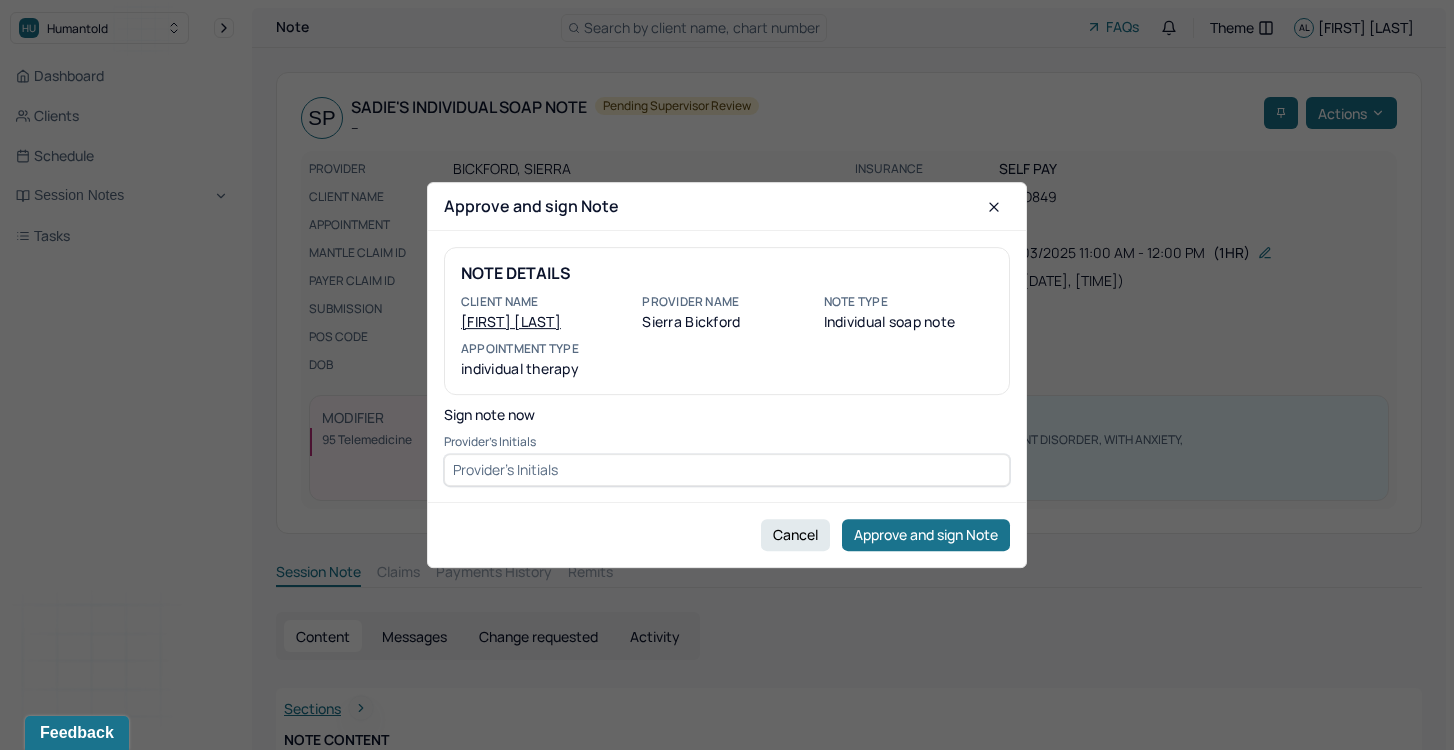 click at bounding box center [727, 470] 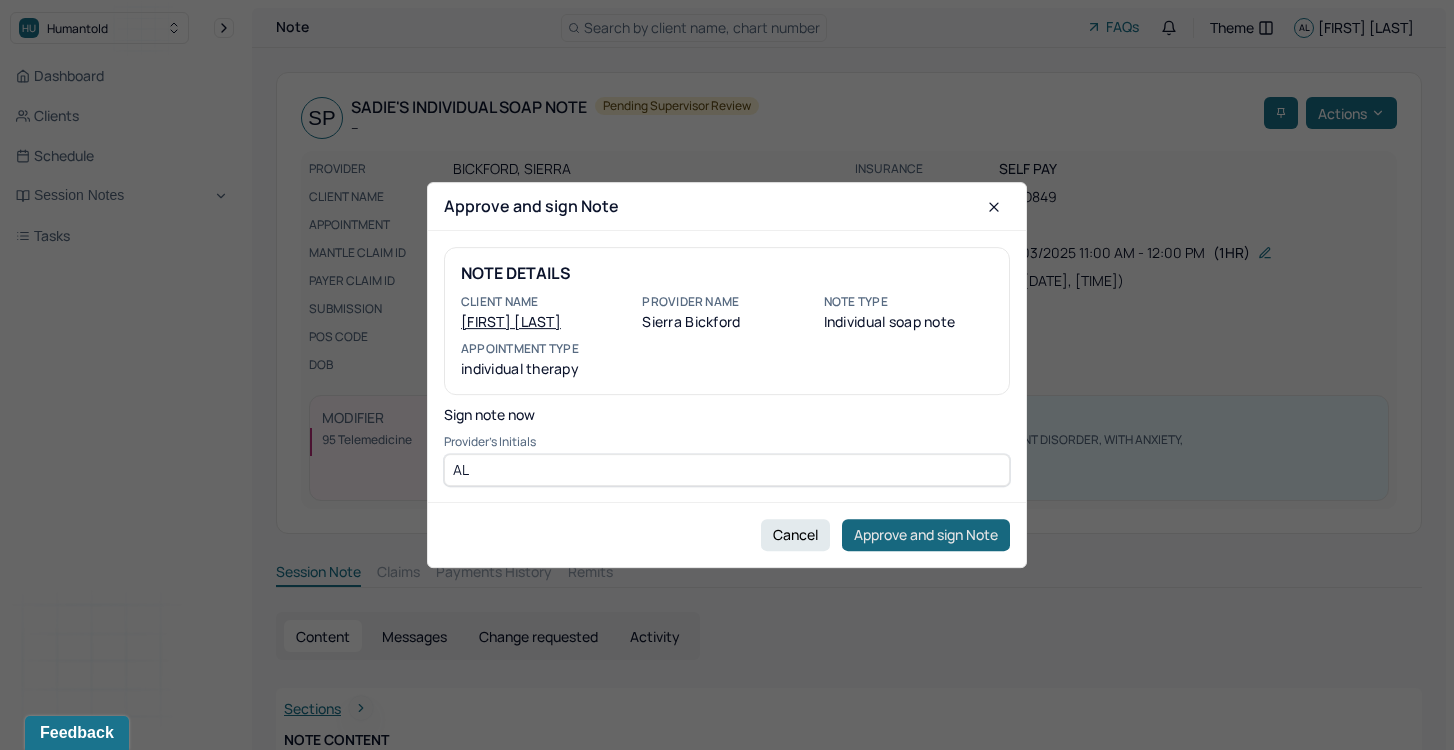 type on "AL" 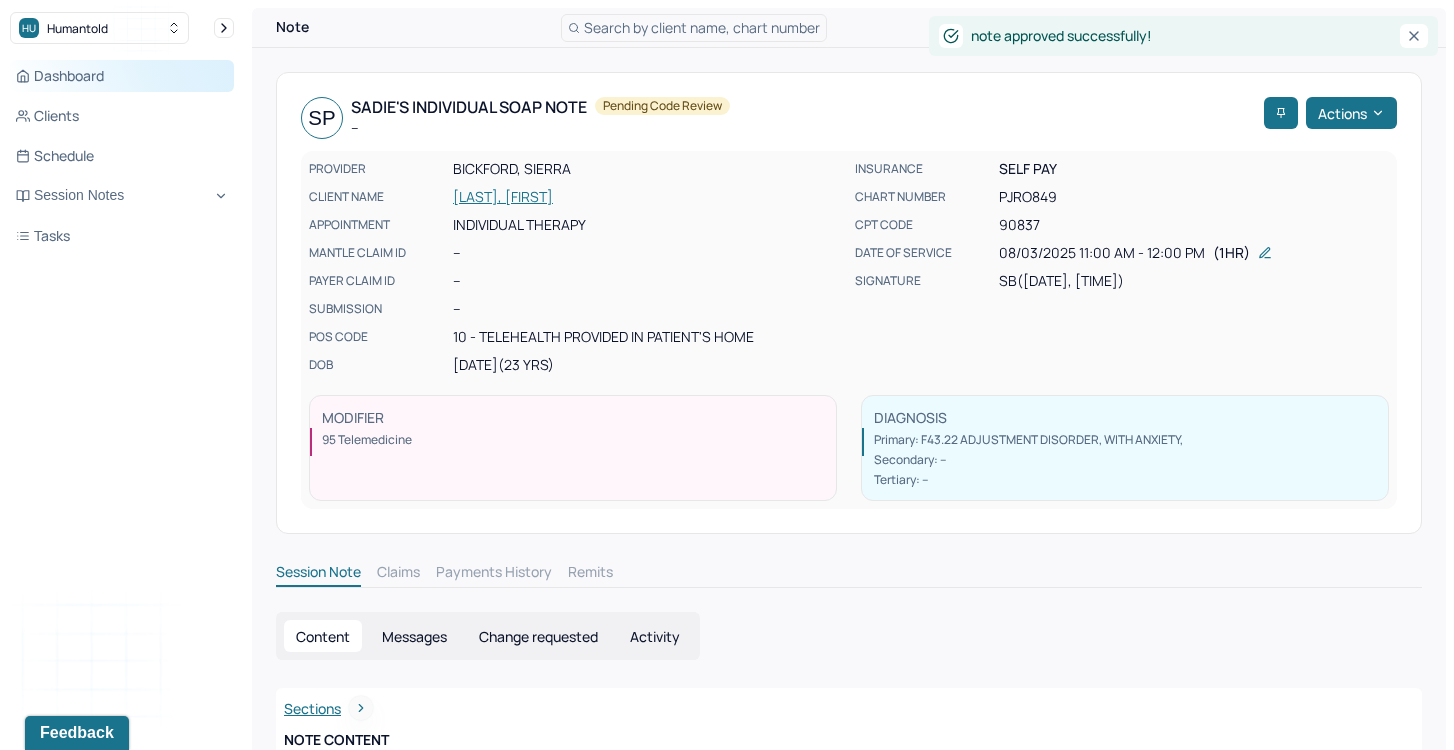click on "Dashboard" at bounding box center (122, 76) 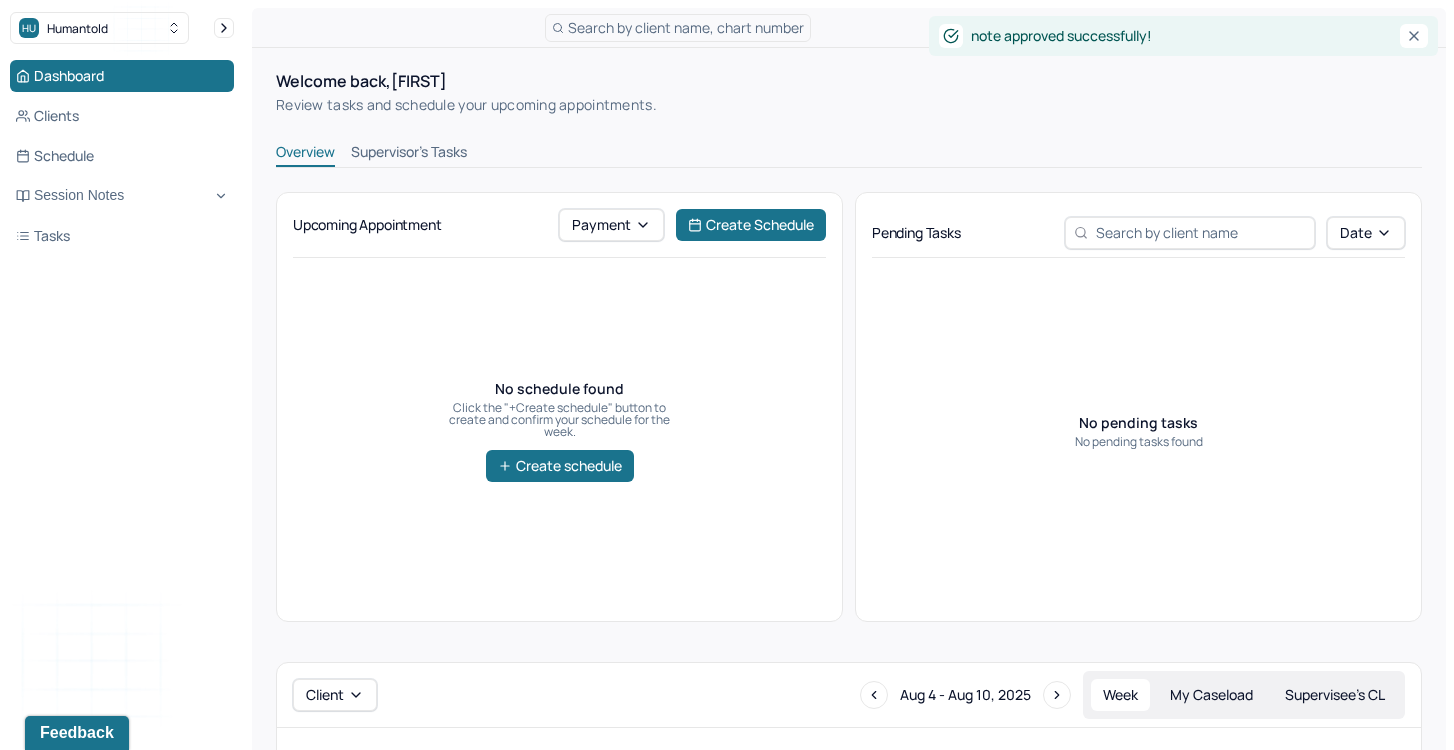 click on "Welcome back,  [FIRST] Review tasks and schedule your upcoming appointments. Overview Supervisor's Tasks Upcoming Appointment Payment Create Schedule No schedule found Click the "+Create schedule" button to create and confirm your schedule for the week. Create schedule Pending Tasks Date No pending tasks No pending tasks found Client [DATE] - [DATE] Week My Caseload Supervisee’s CL No schedule found No schedule found at this time" at bounding box center [849, 516] 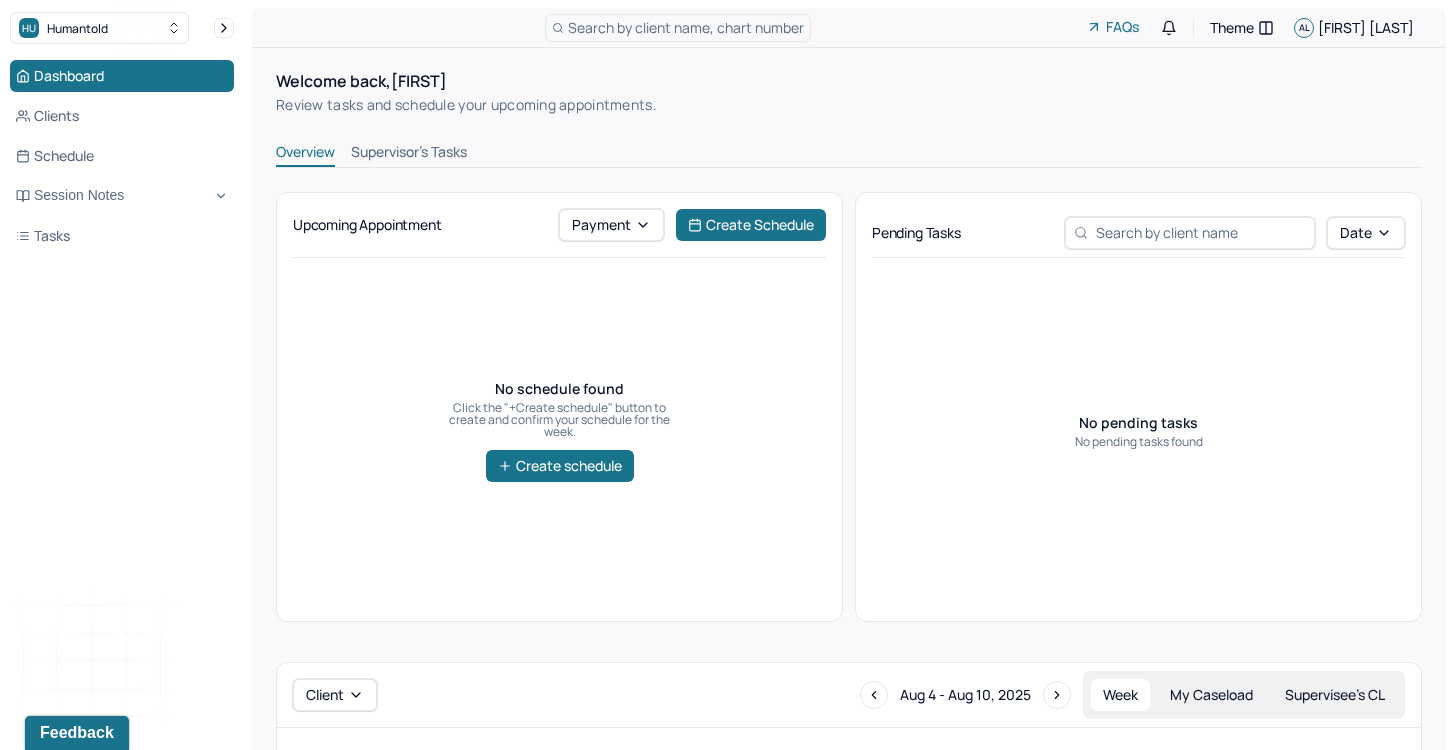 click on "Supervisor's Tasks" at bounding box center (409, 154) 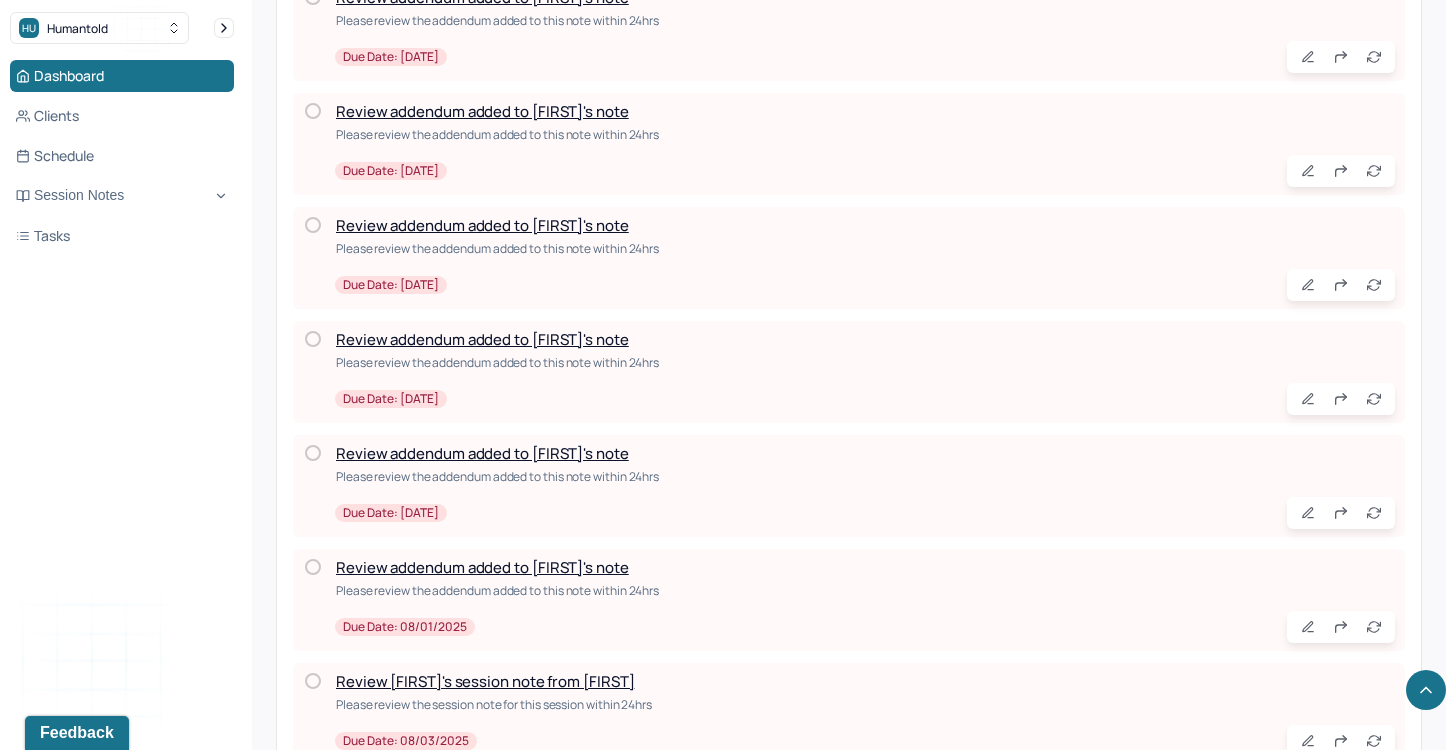 scroll, scrollTop: 838, scrollLeft: 0, axis: vertical 